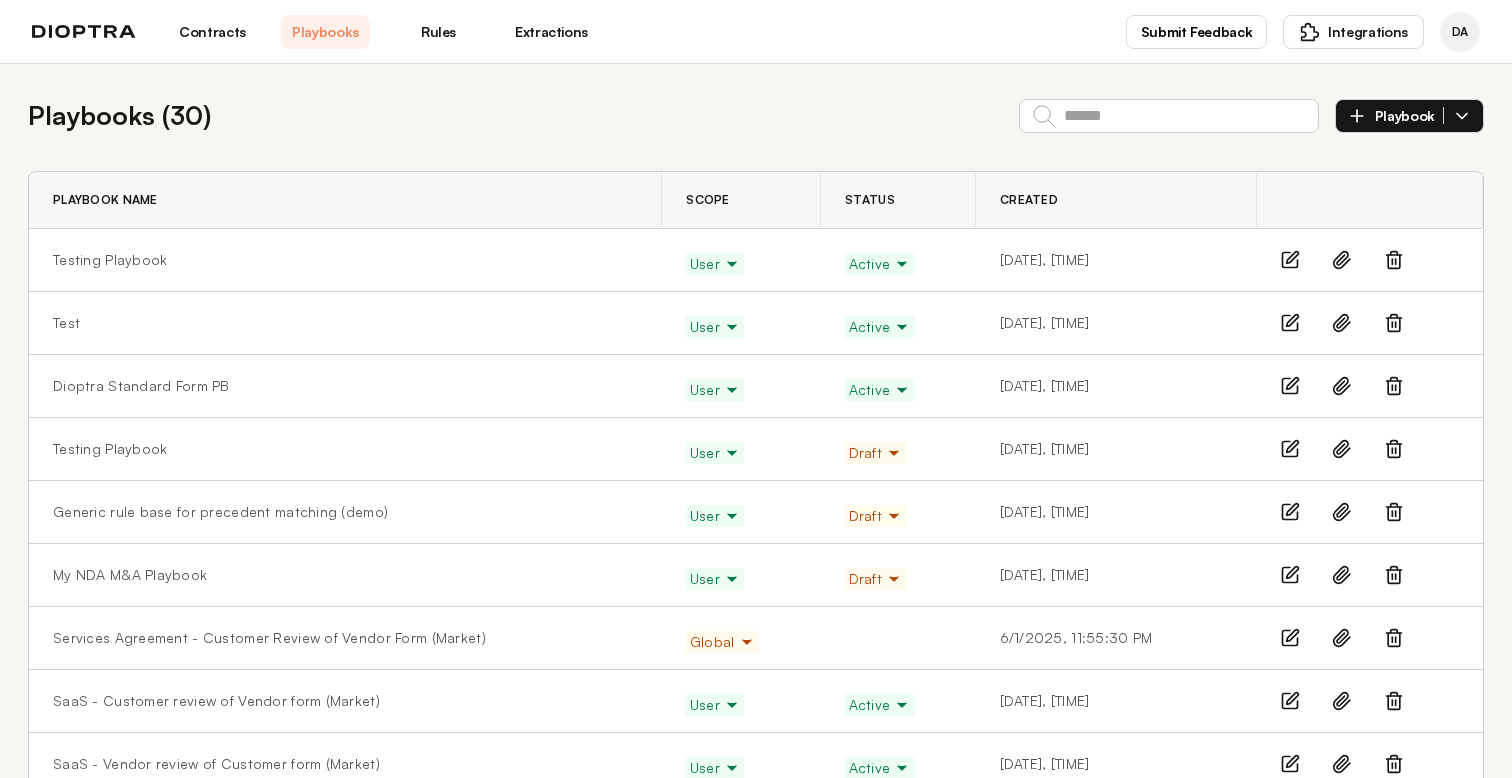 scroll, scrollTop: 0, scrollLeft: 0, axis: both 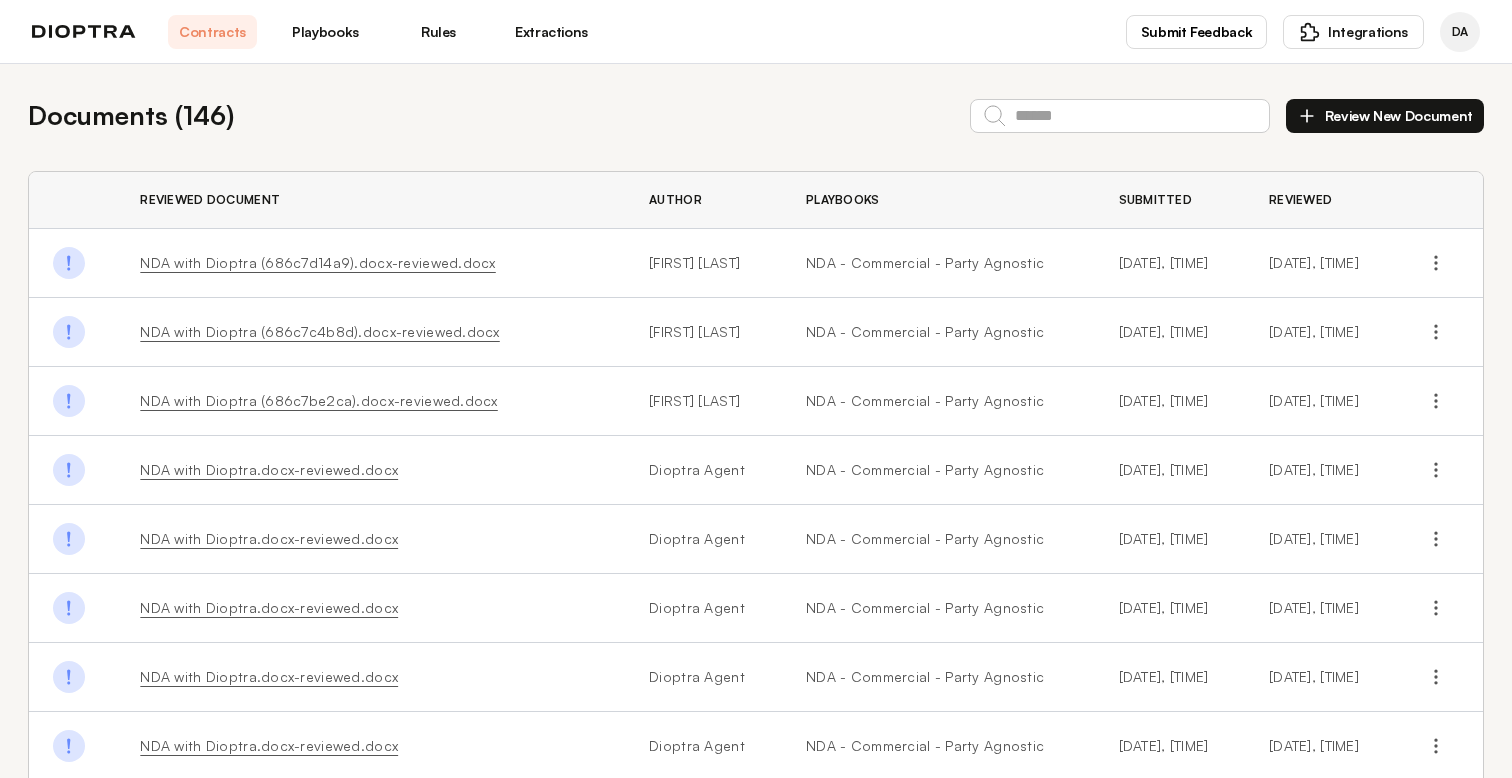 click on "Review New Document" at bounding box center (1385, 116) 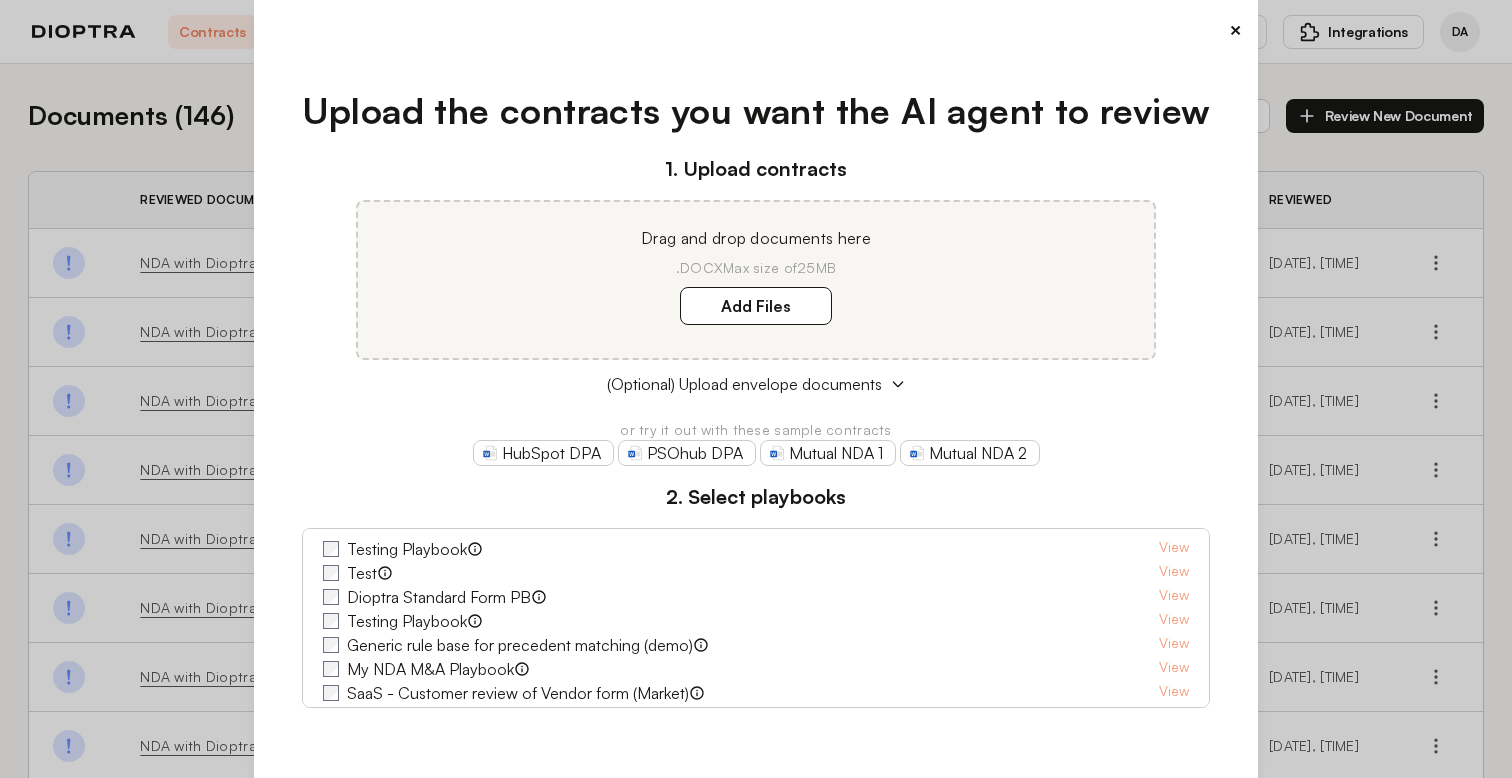 click on "×" at bounding box center [1235, 30] 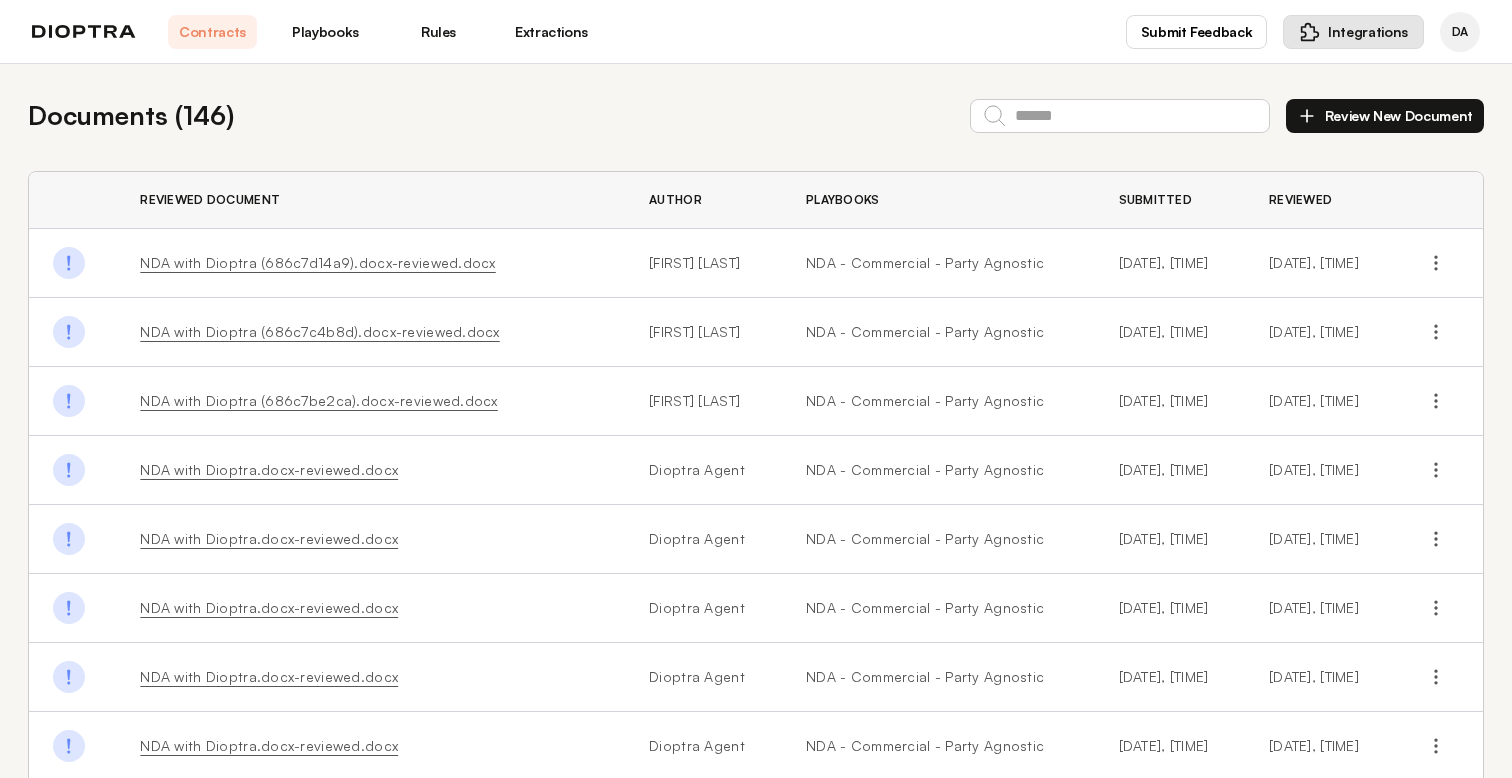 click on "Integrations" at bounding box center [1368, 32] 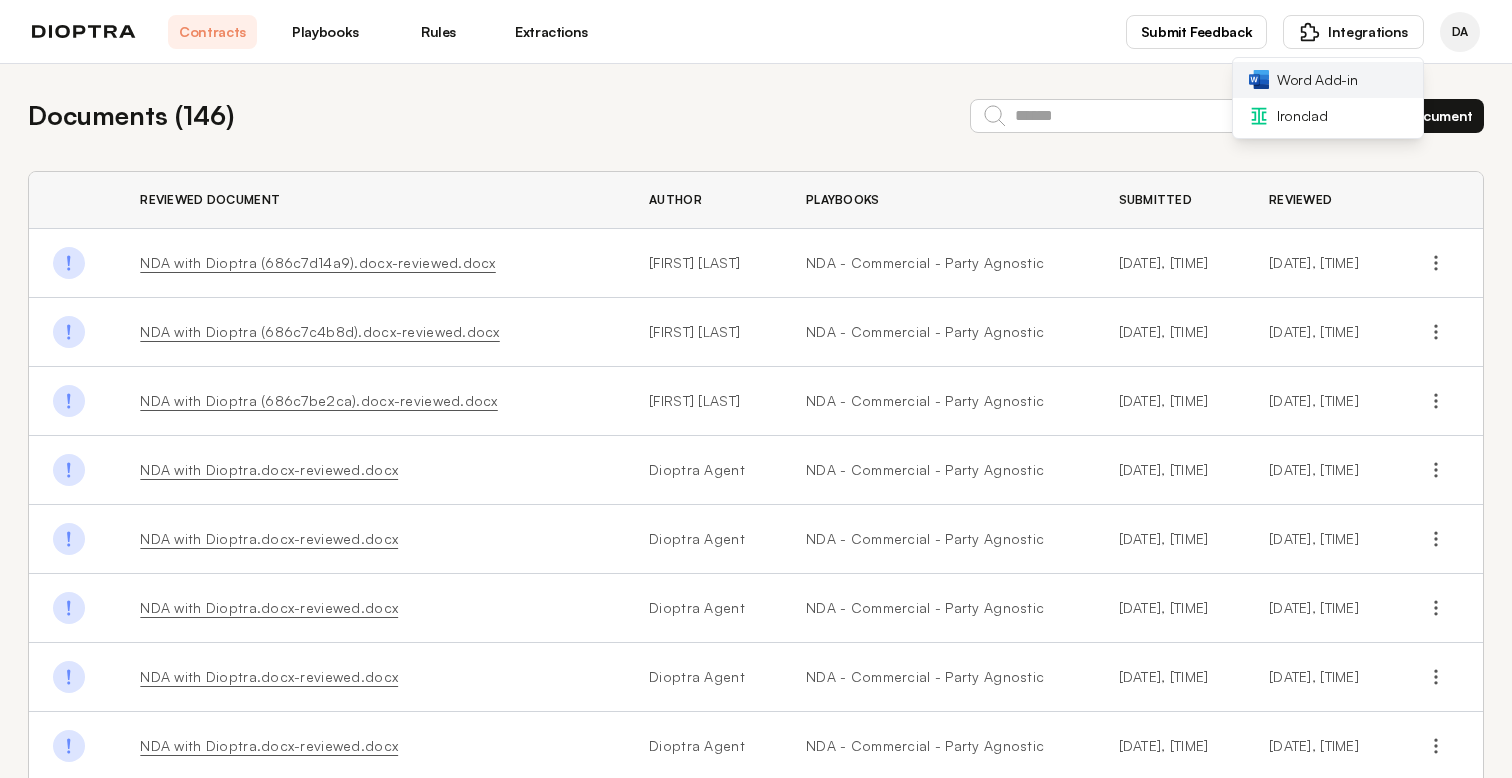 click on "Word Add-in" at bounding box center [1317, 80] 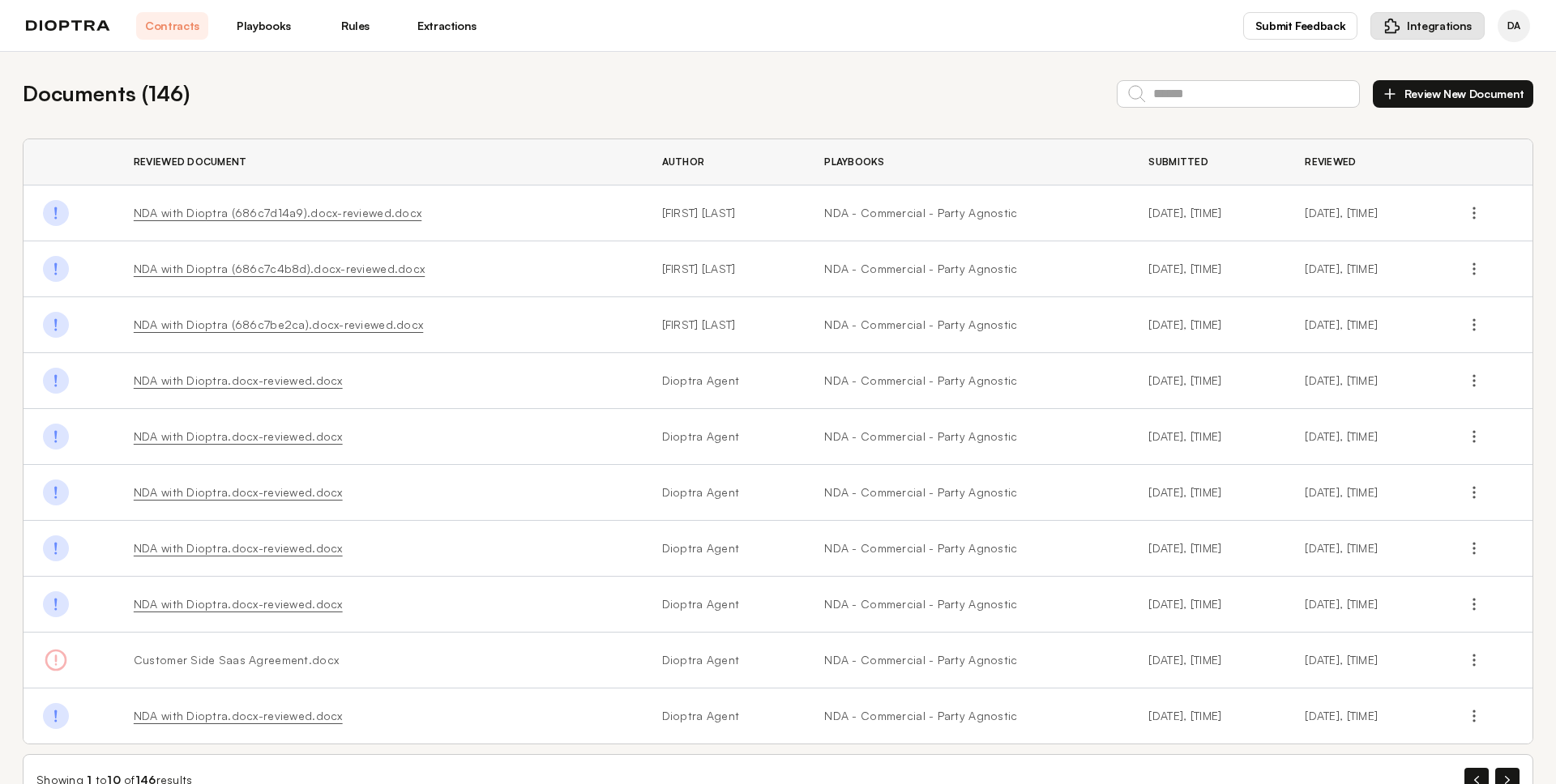 click on "Integrations" at bounding box center [1439, 26] 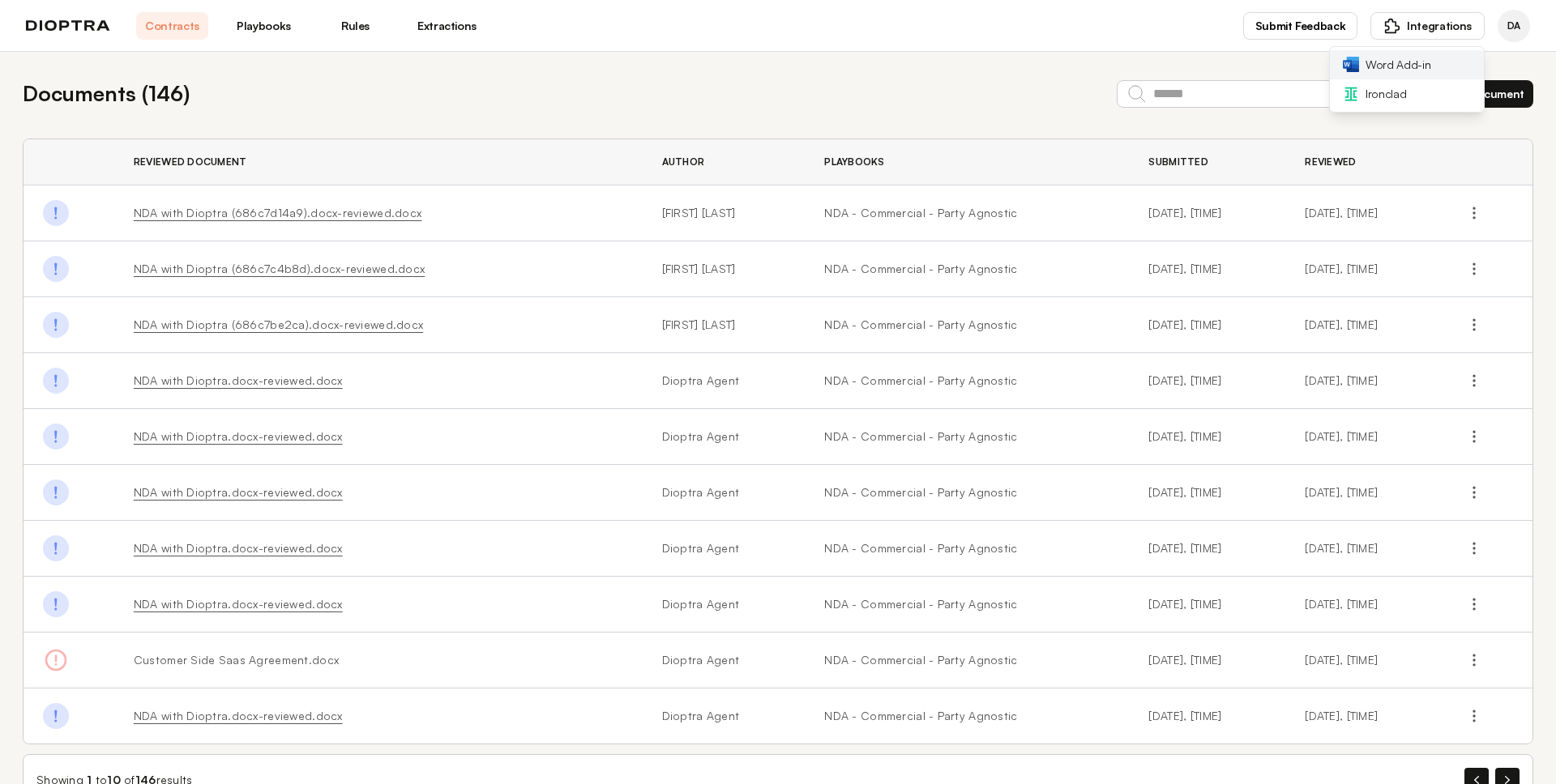 click on "Word Add-in" at bounding box center (1398, 65) 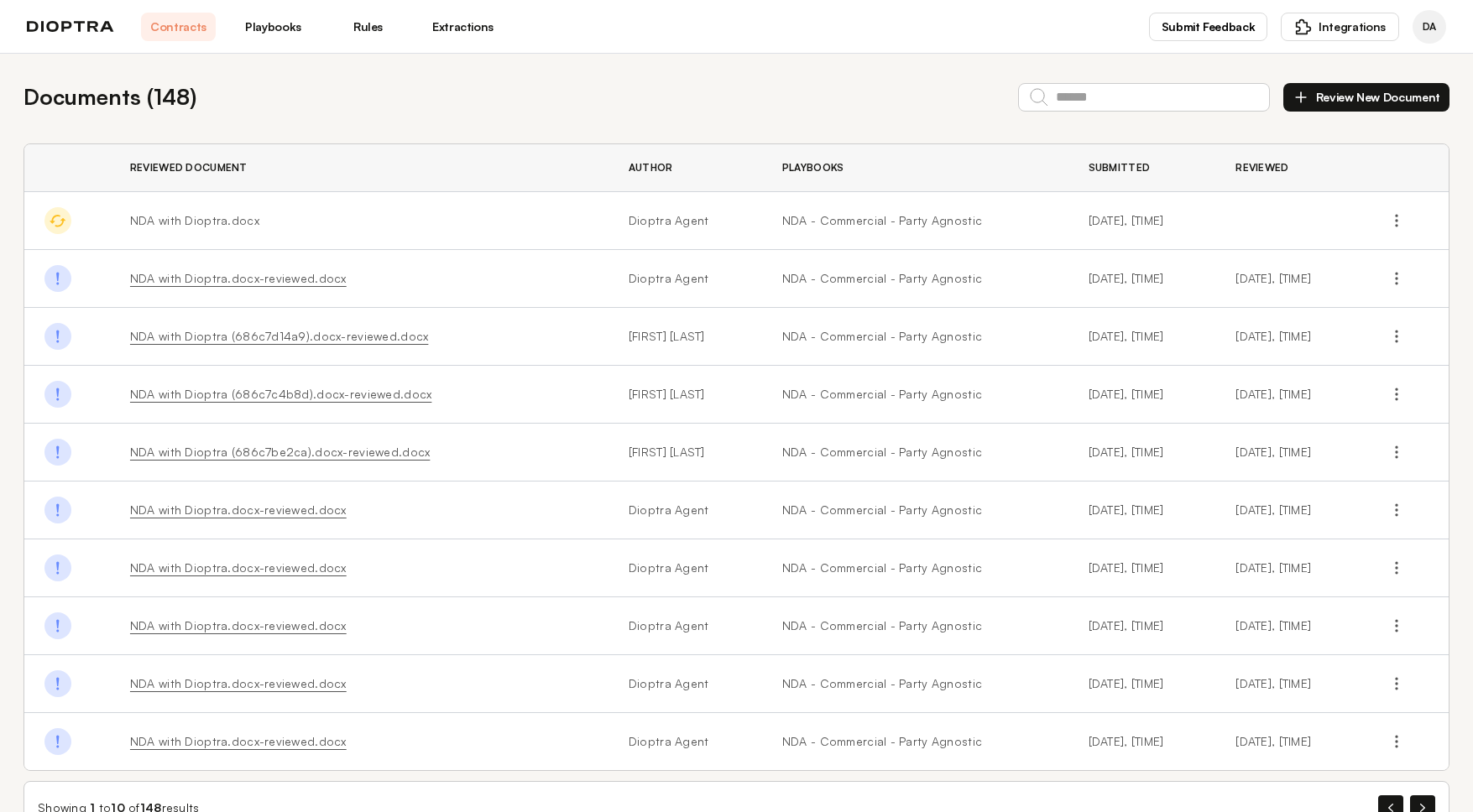 click on "Playbooks" at bounding box center (273, 27) 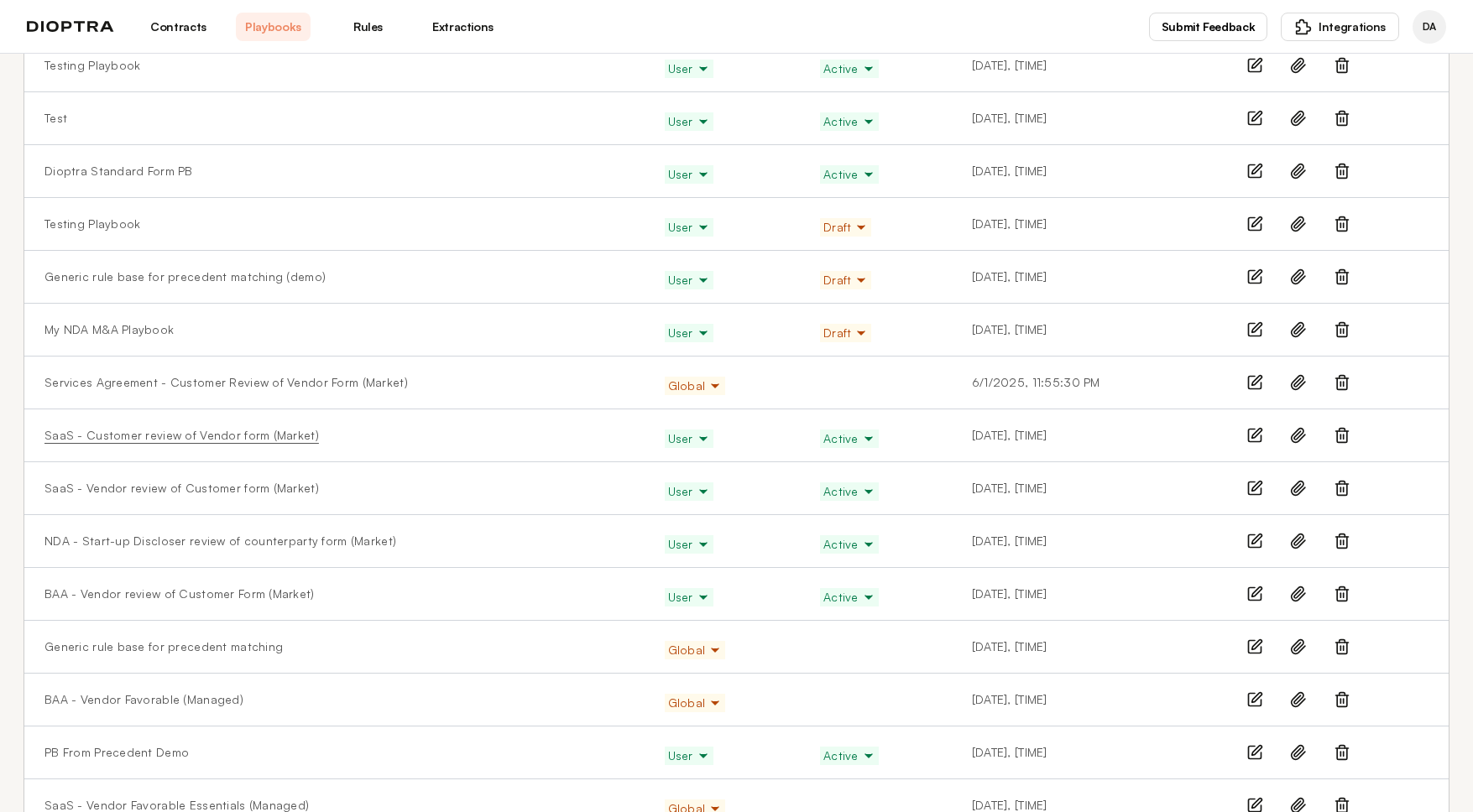 scroll, scrollTop: 156, scrollLeft: 0, axis: vertical 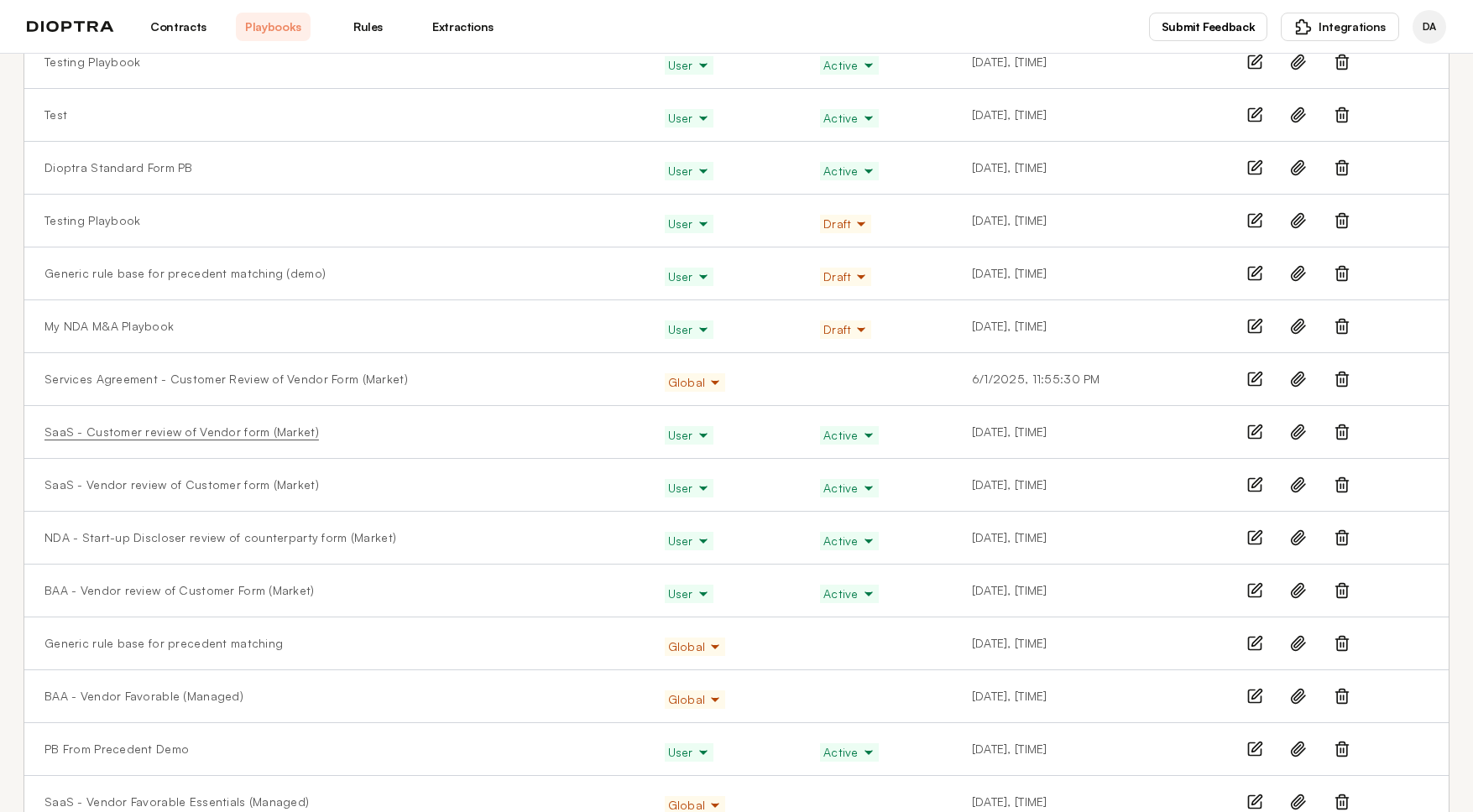 click on "SaaS - Customer review of Vendor form (Market)" at bounding box center (181, 432) 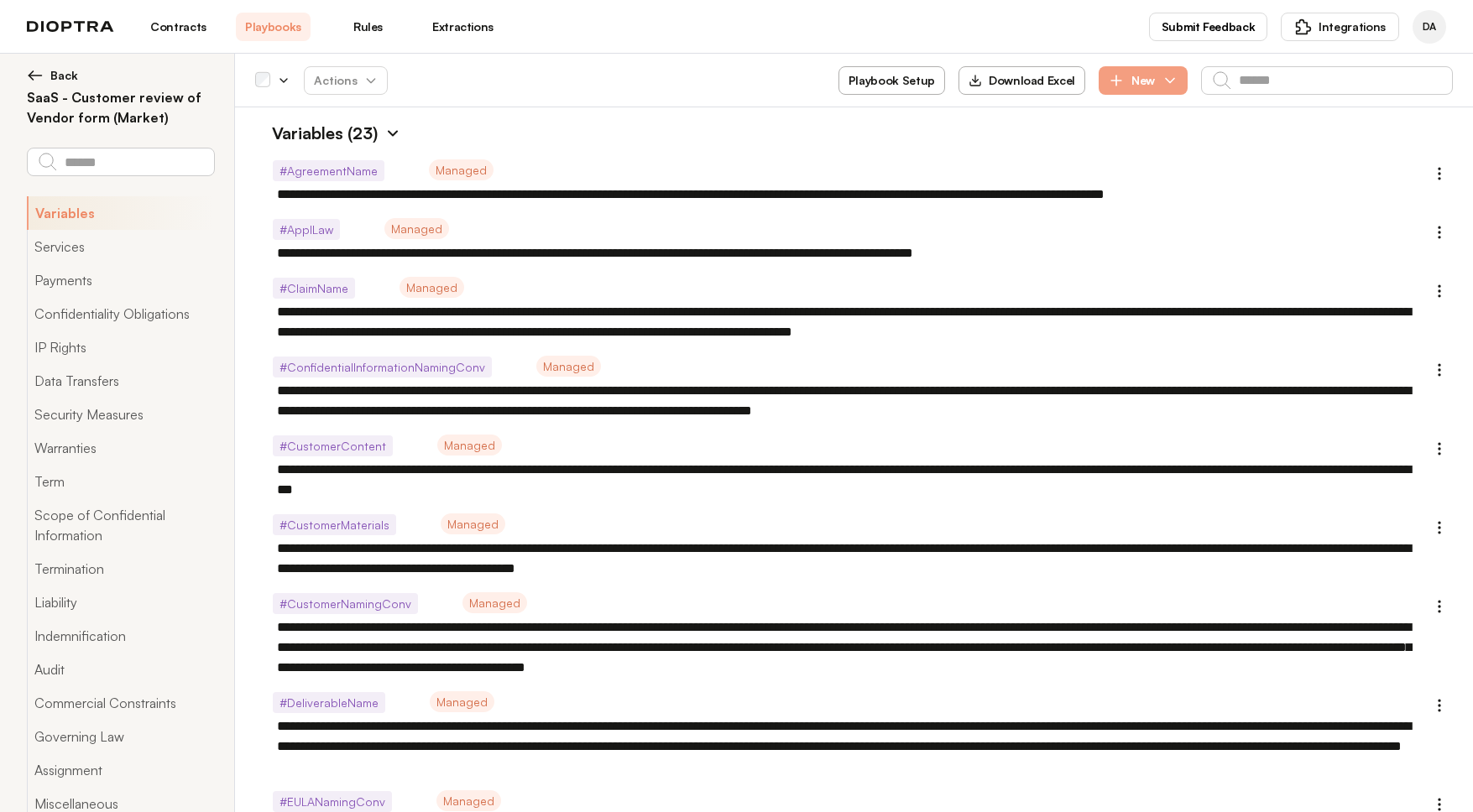 click at bounding box center (393, 133) 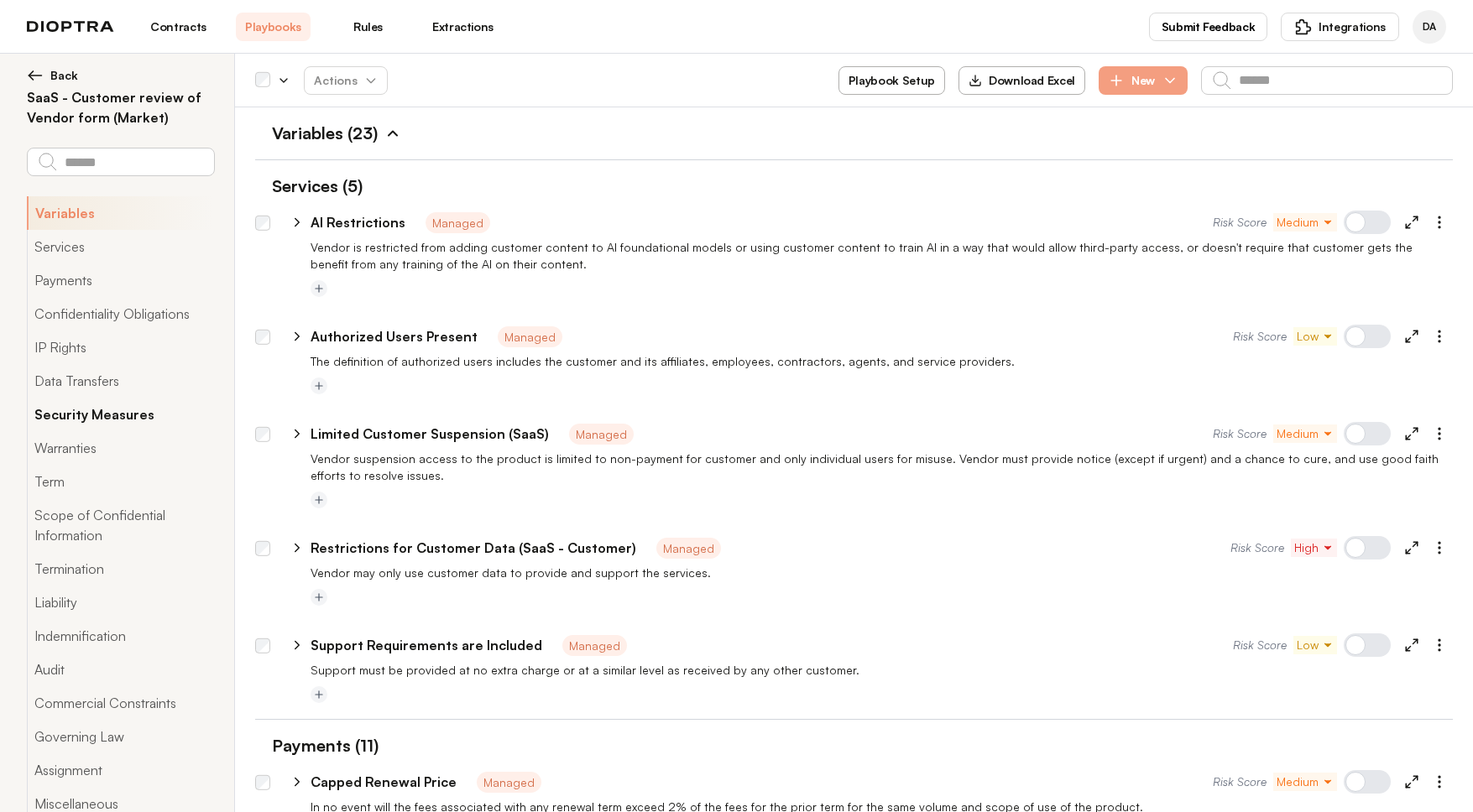 scroll, scrollTop: 8, scrollLeft: 0, axis: vertical 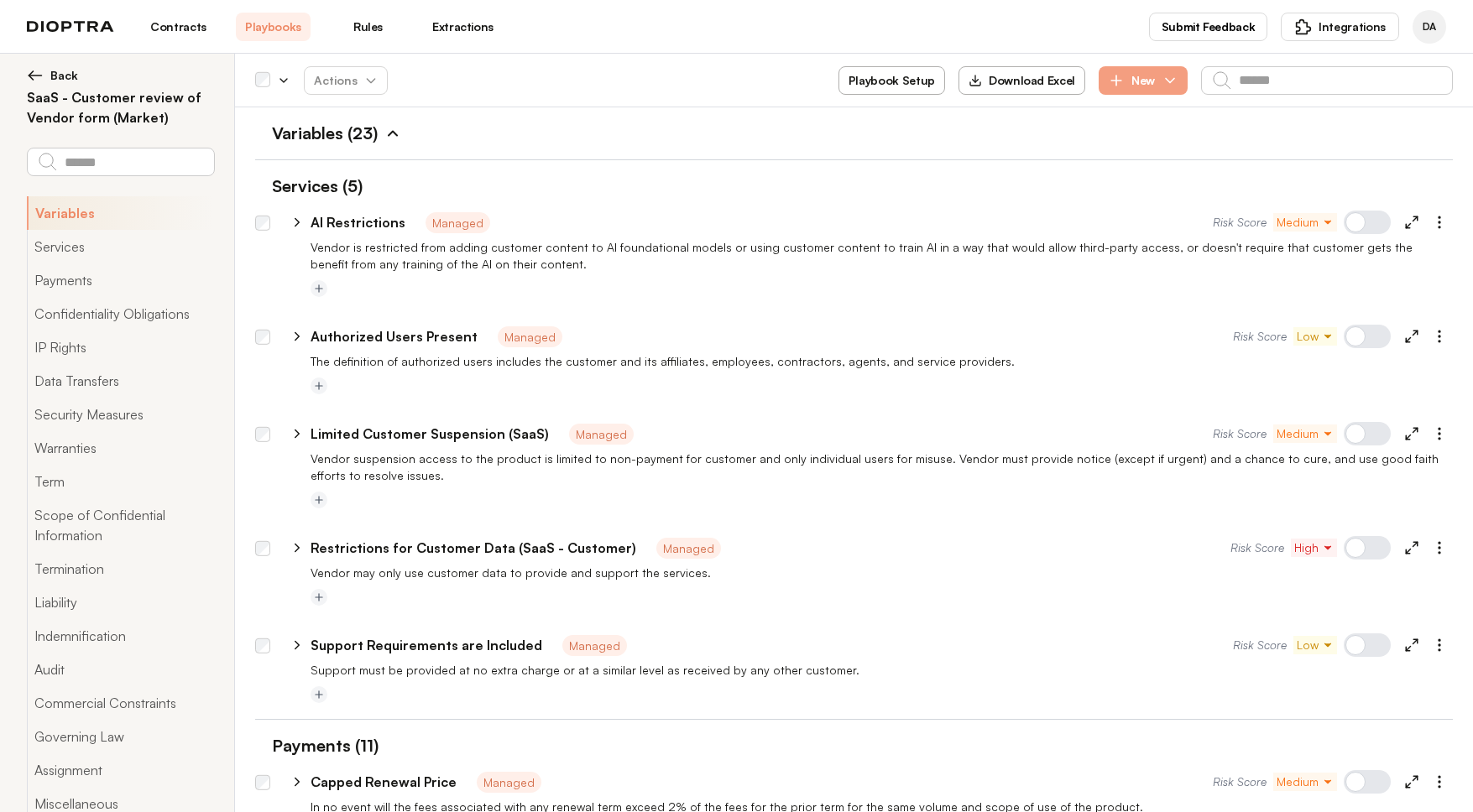 click on "Extractions" at bounding box center (462, 27) 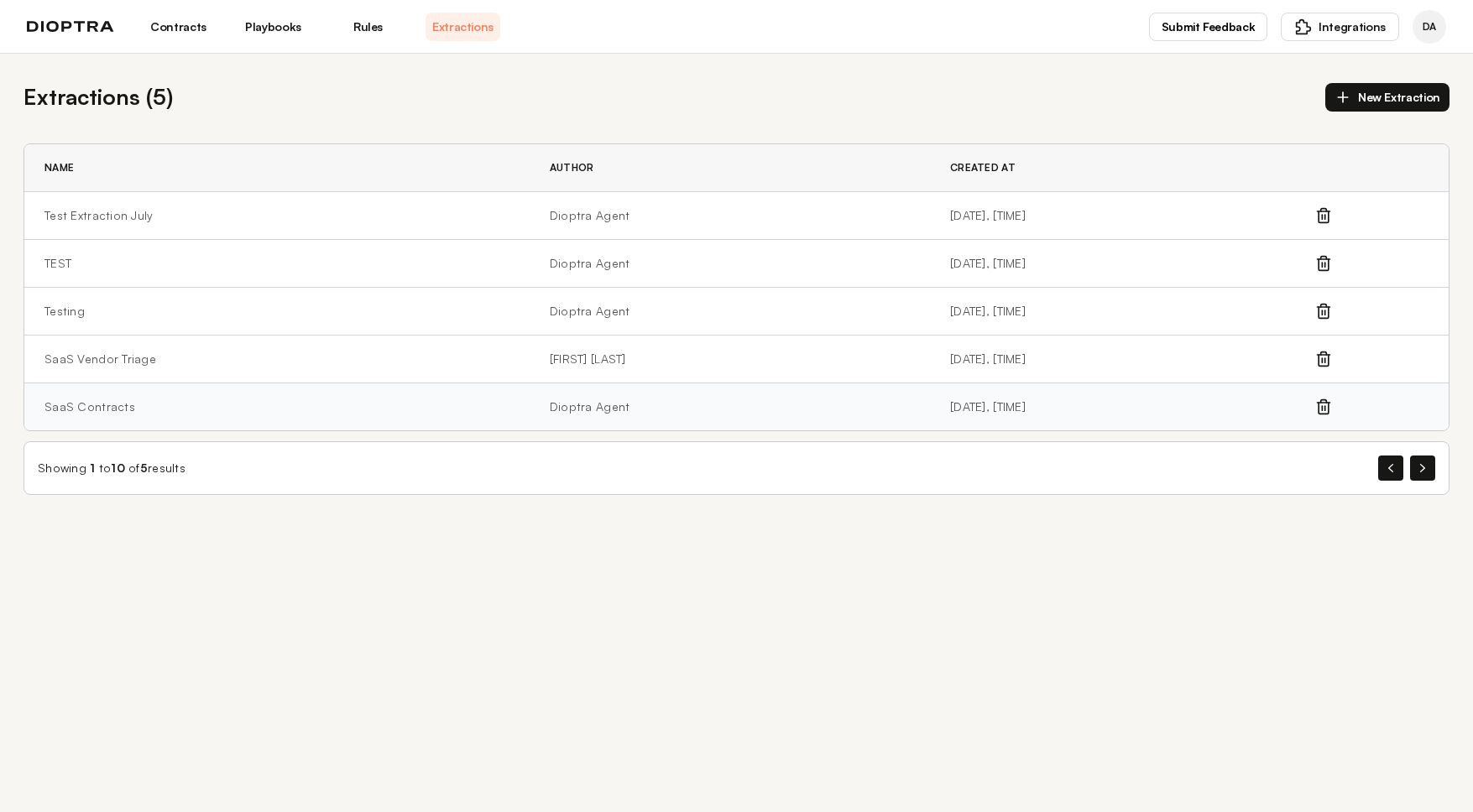 click on "SaaS Contracts" at bounding box center [277, 216] 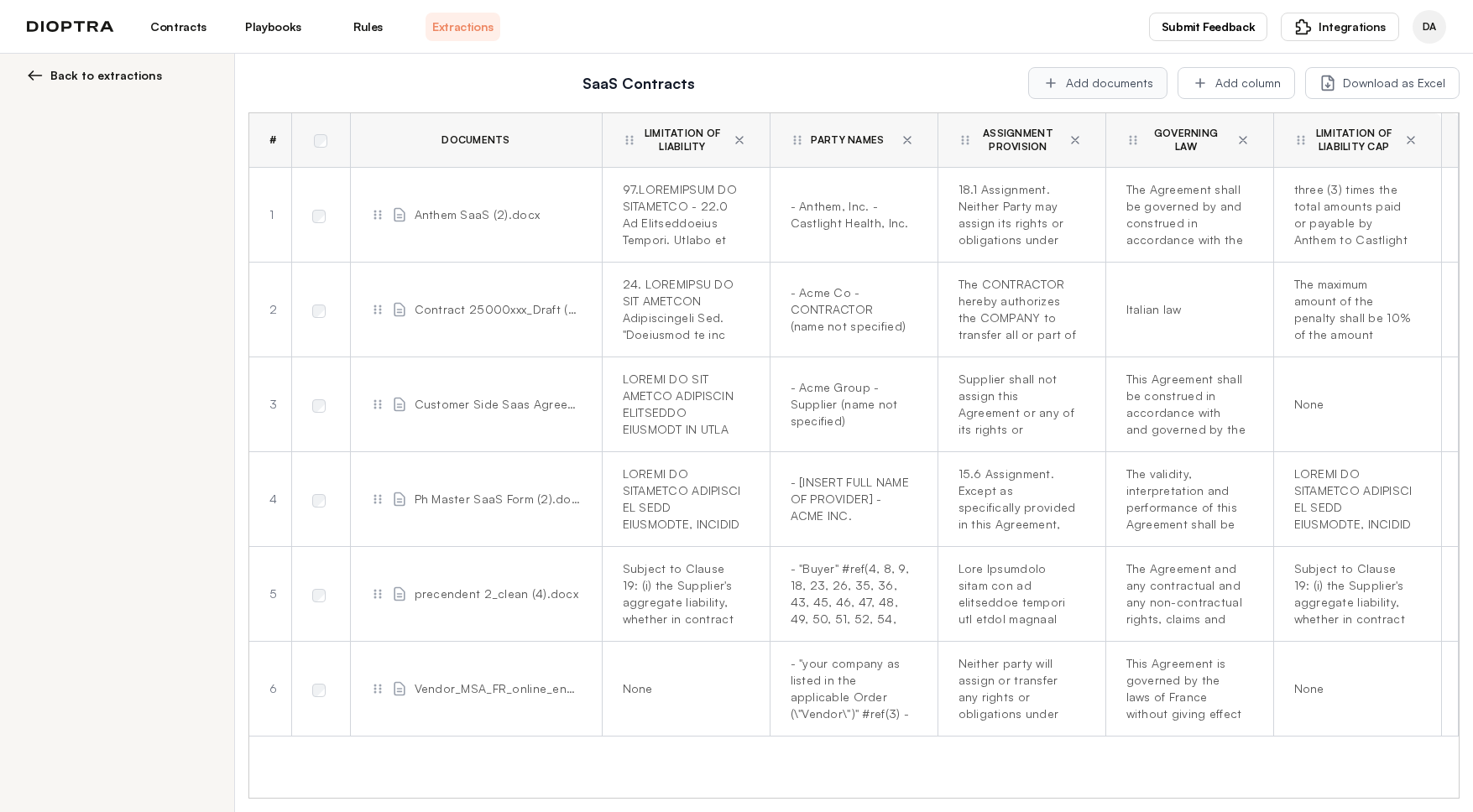 click on "Add documents" at bounding box center (1098, 83) 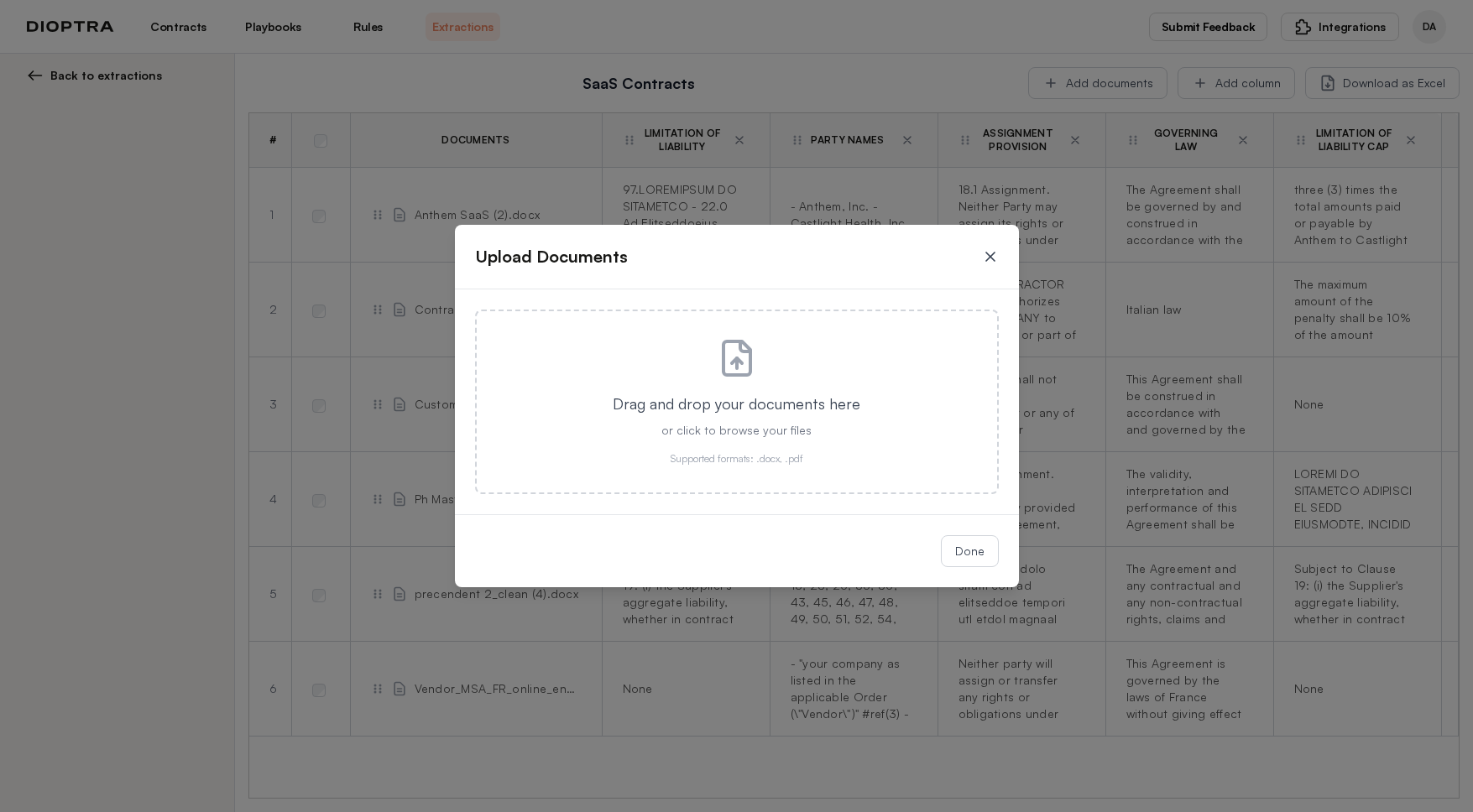 click at bounding box center (990, 257) 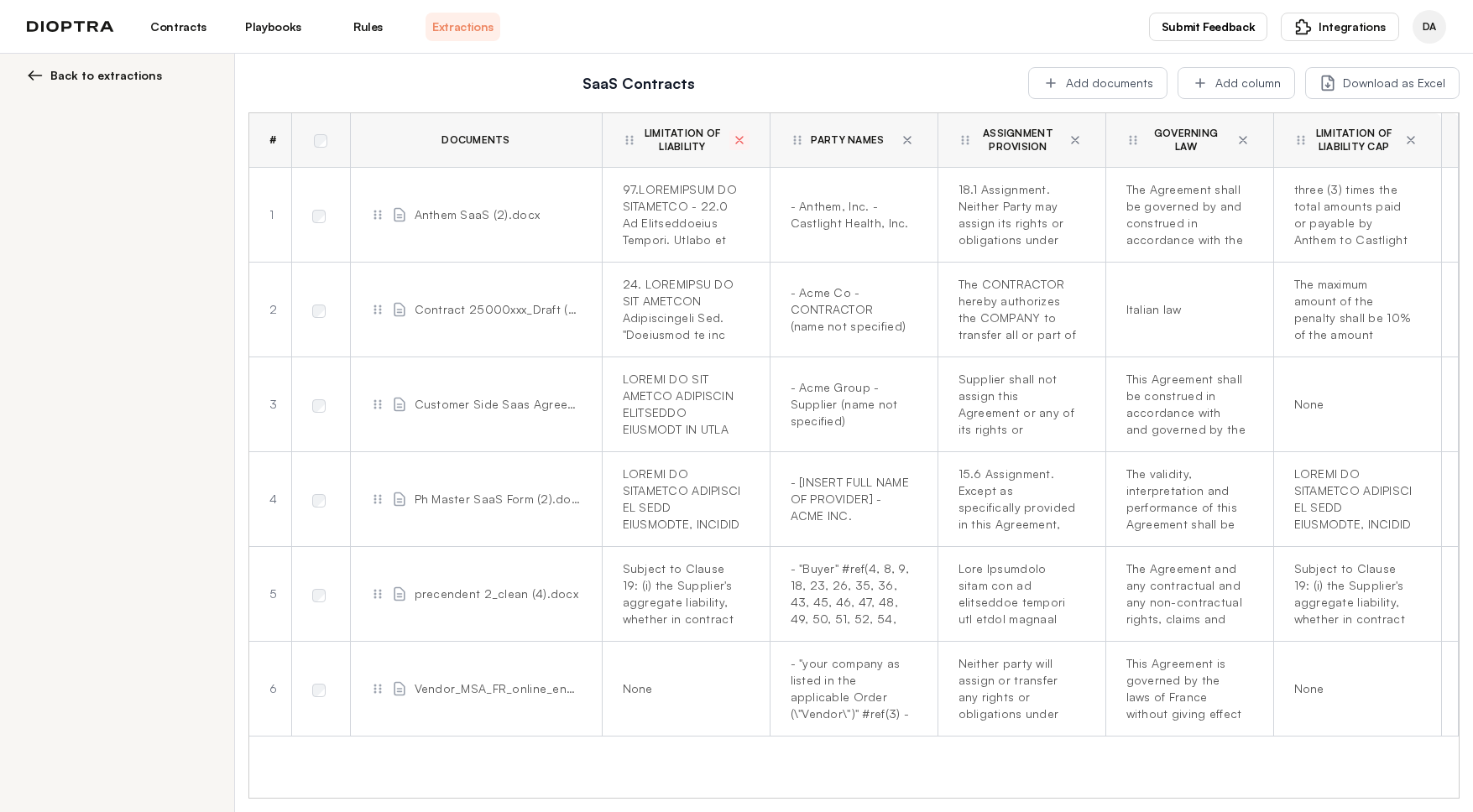 click at bounding box center [739, 140] 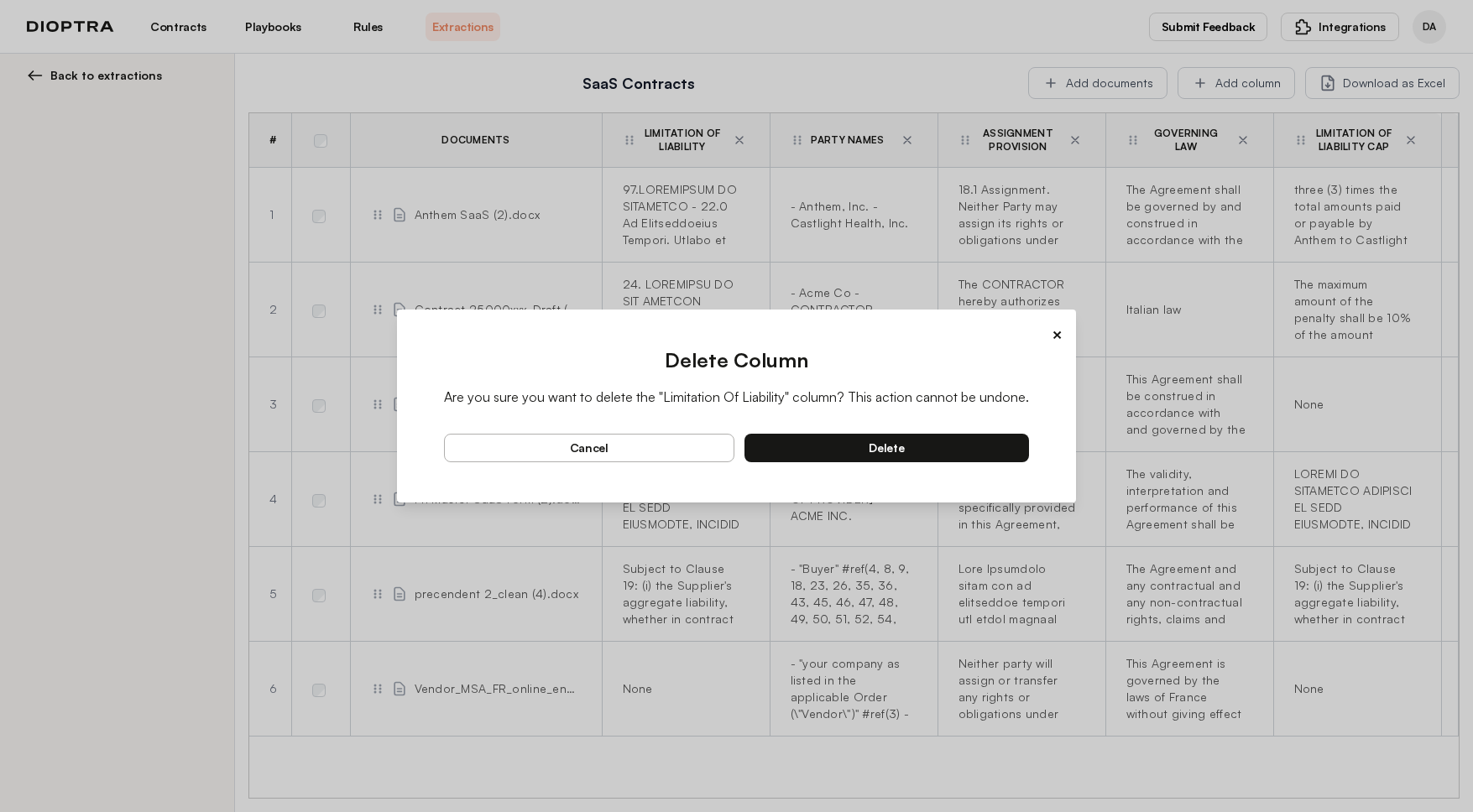 click on "delete" at bounding box center [886, 448] 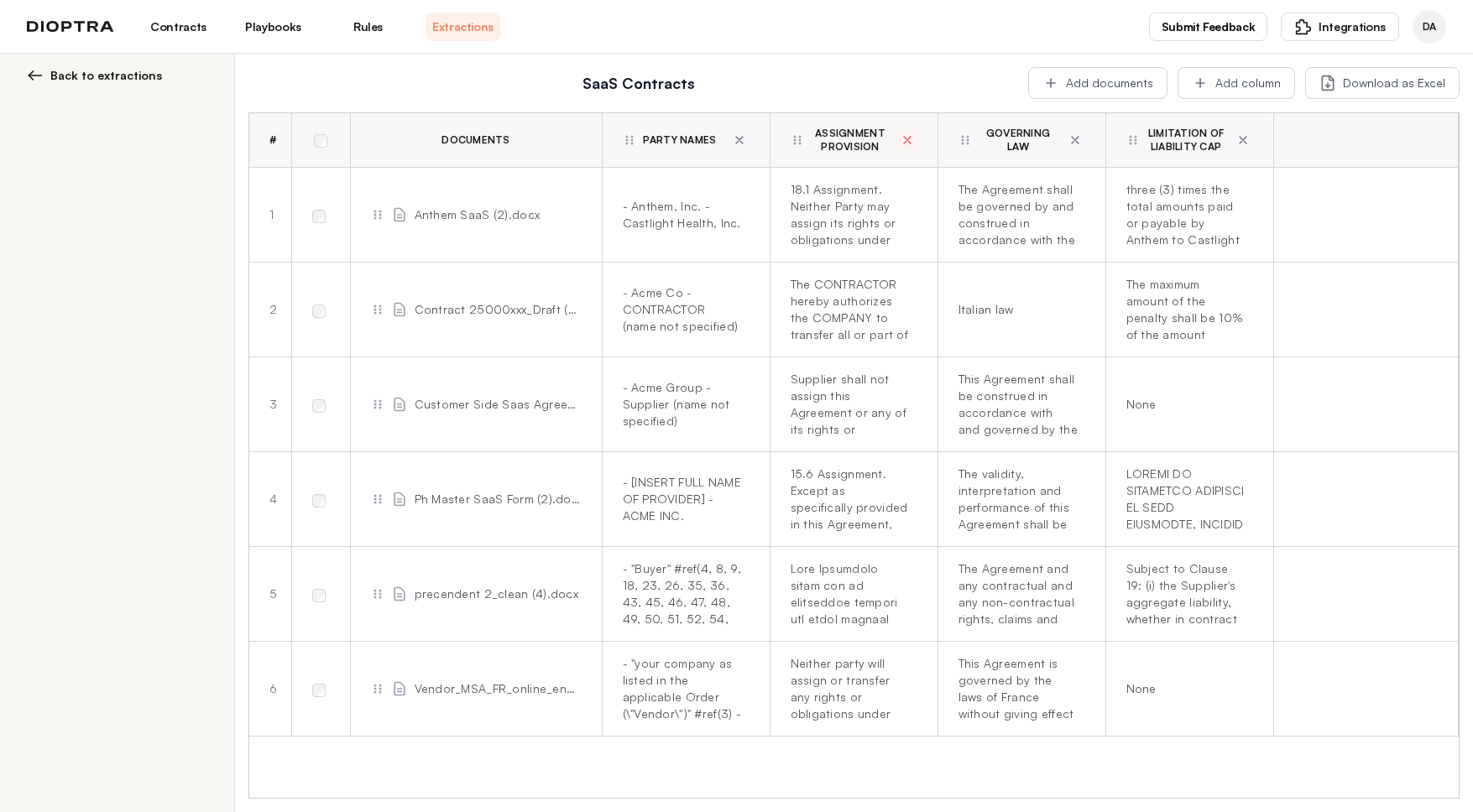 click at bounding box center [739, 140] 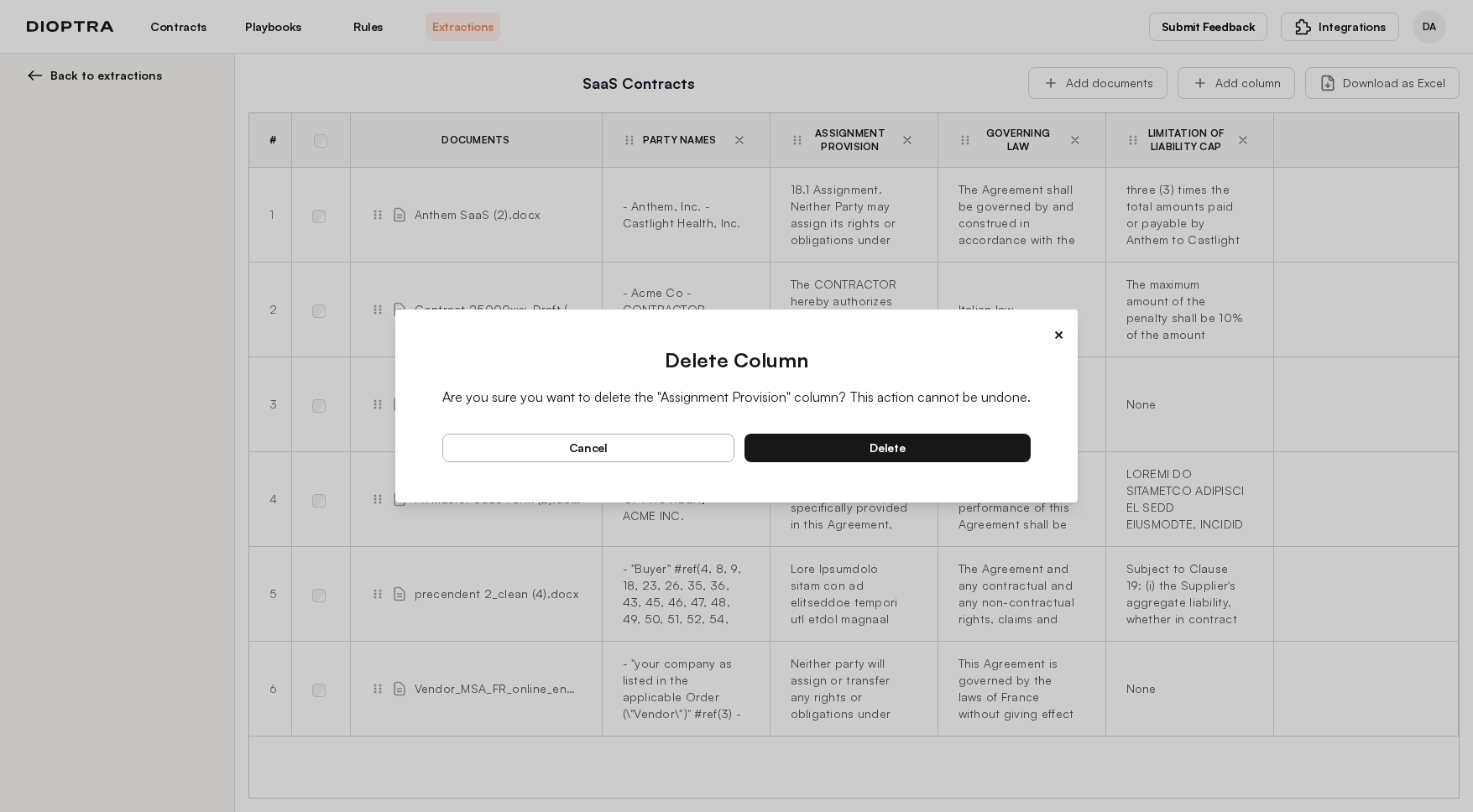 click on "delete" at bounding box center [888, 448] 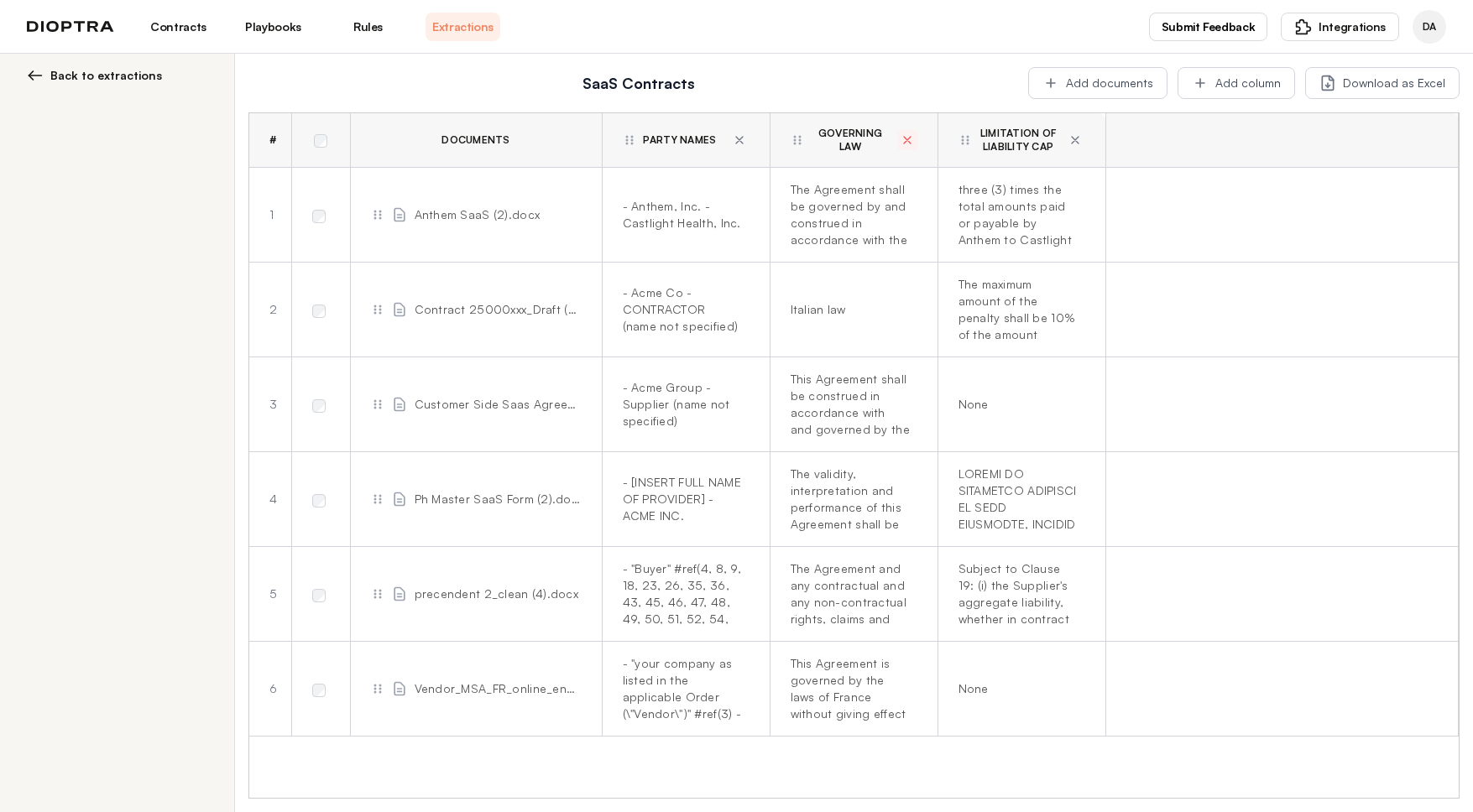 click at bounding box center [739, 140] 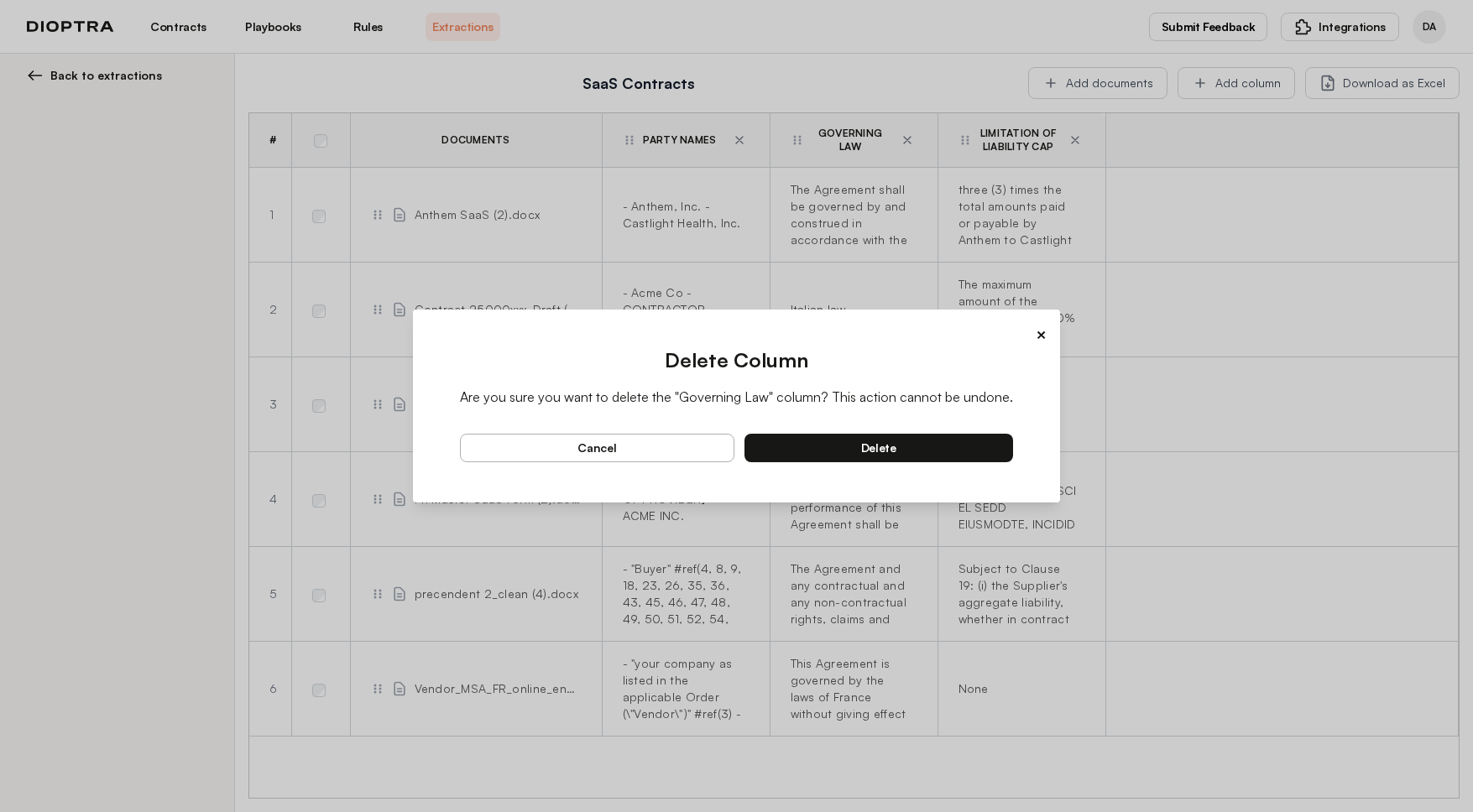 click on "delete" at bounding box center (879, 448) 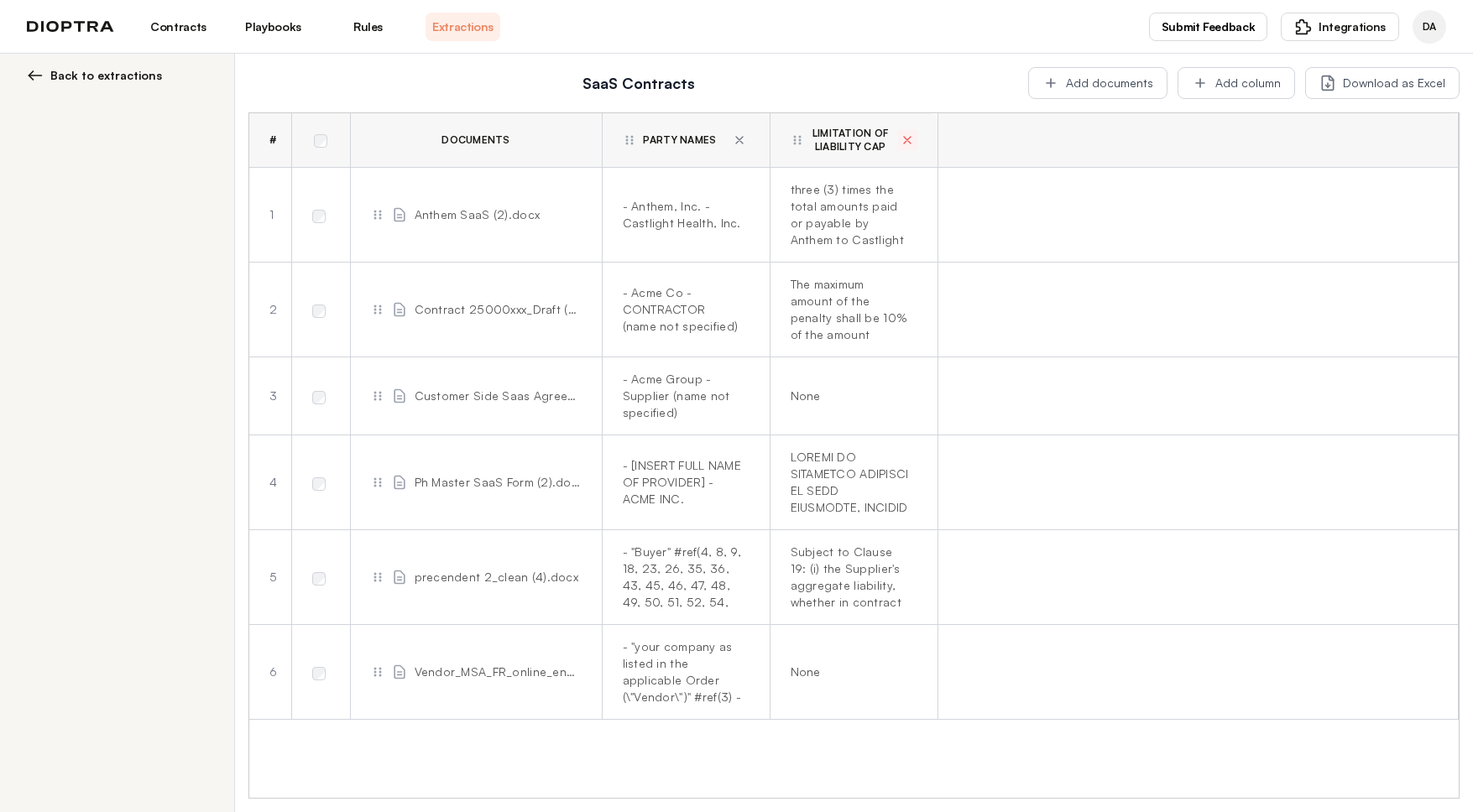 click at bounding box center [907, 140] 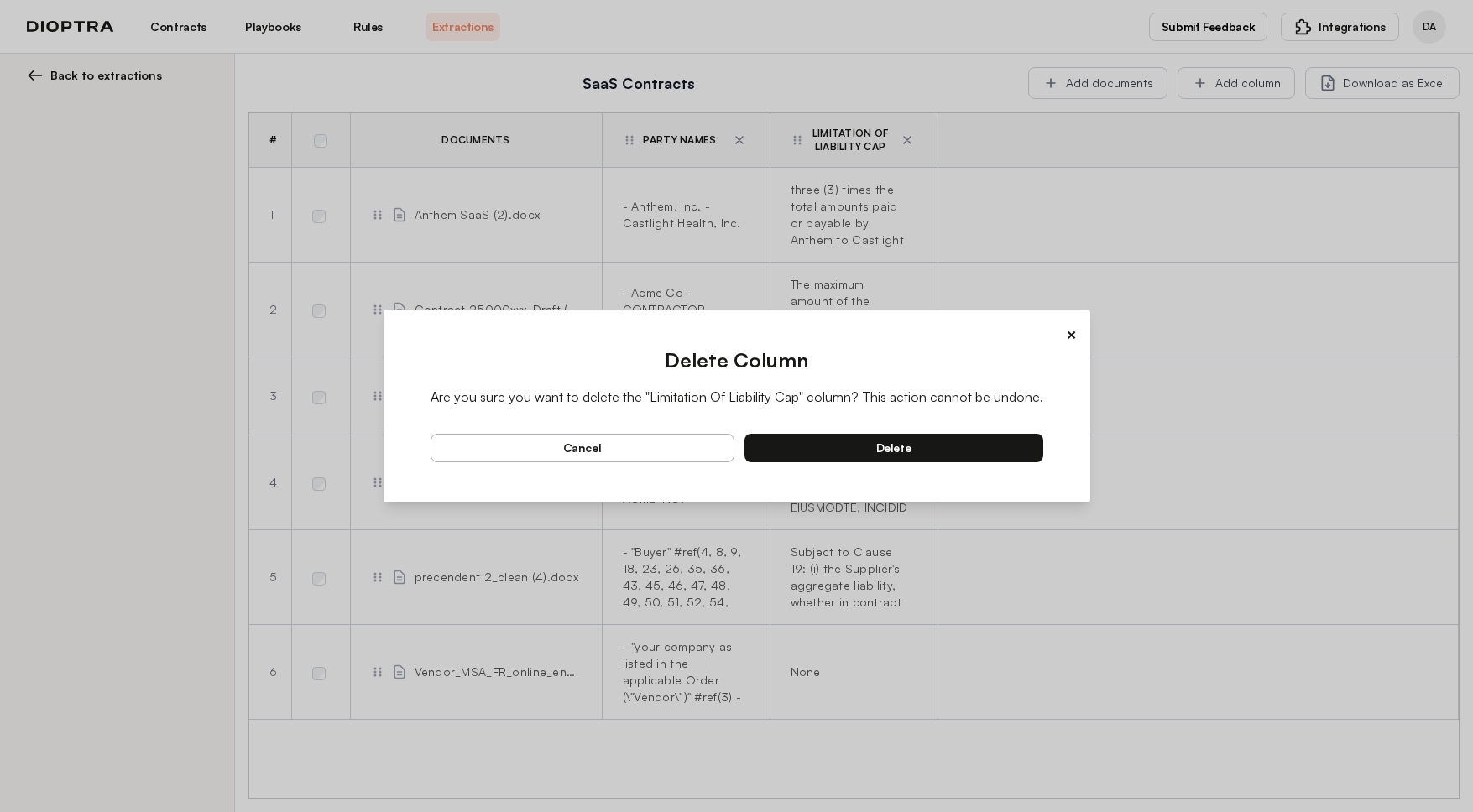 click on "delete" at bounding box center [894, 448] 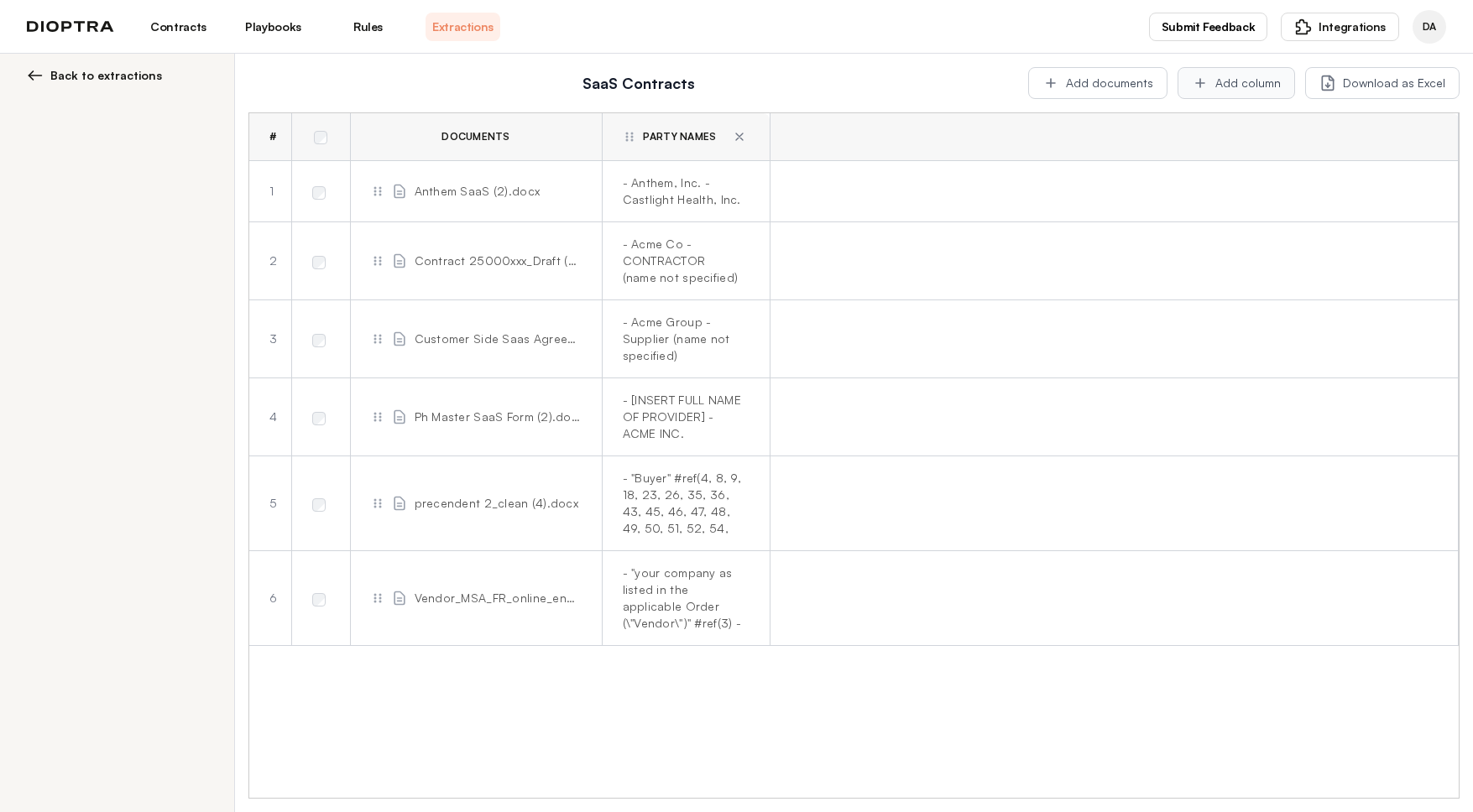 click on "Add column" at bounding box center [1236, 83] 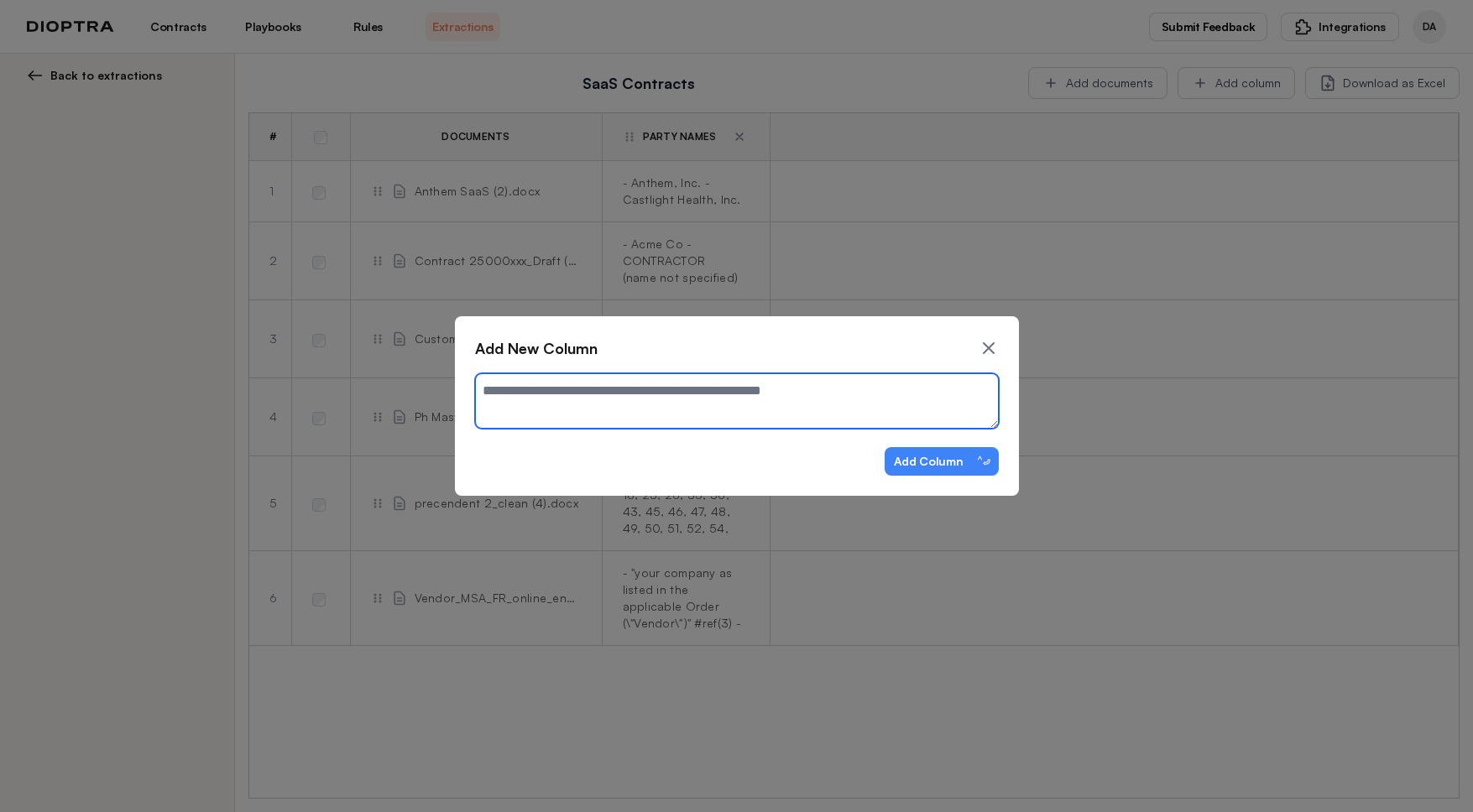 click at bounding box center [737, 401] 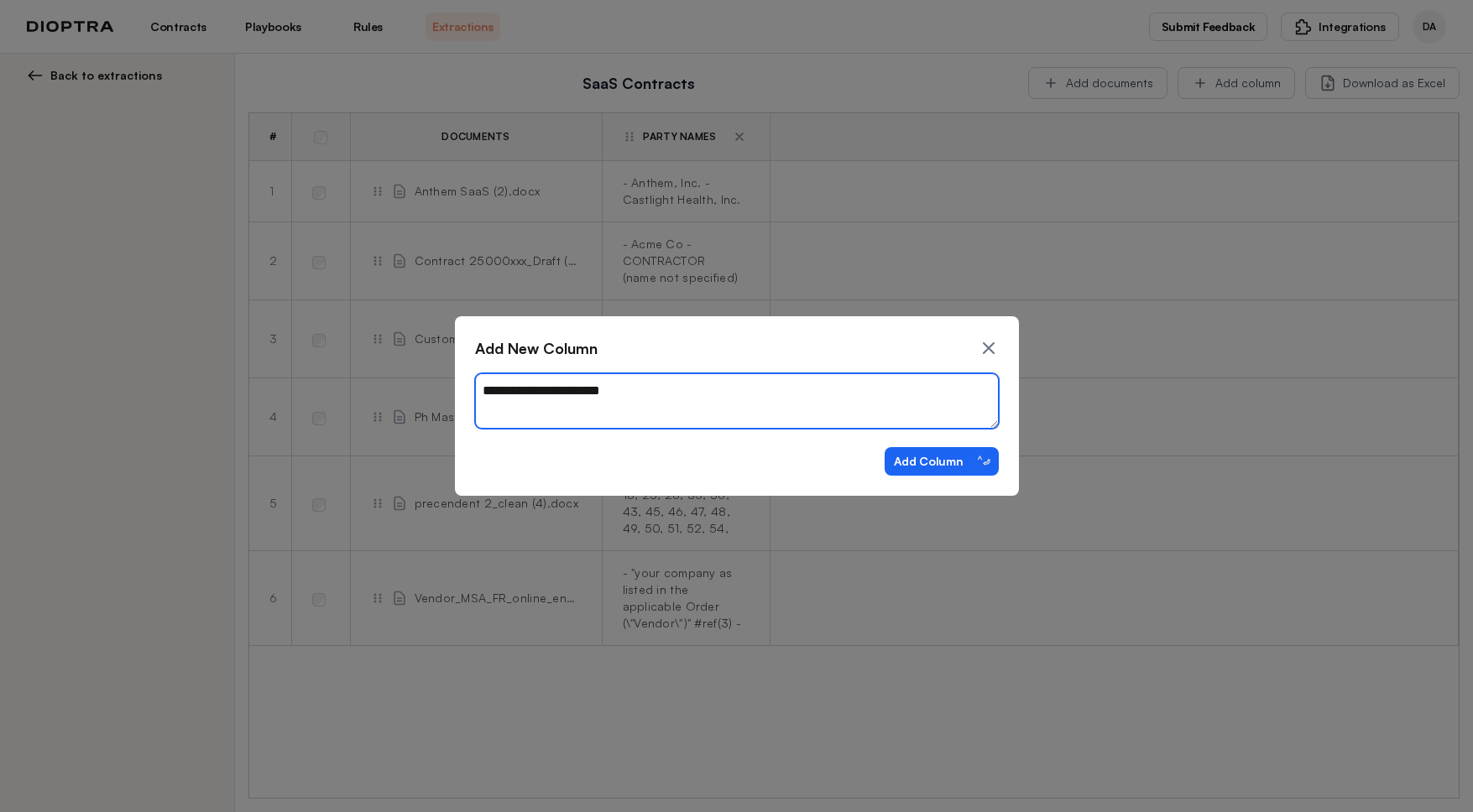type on "**********" 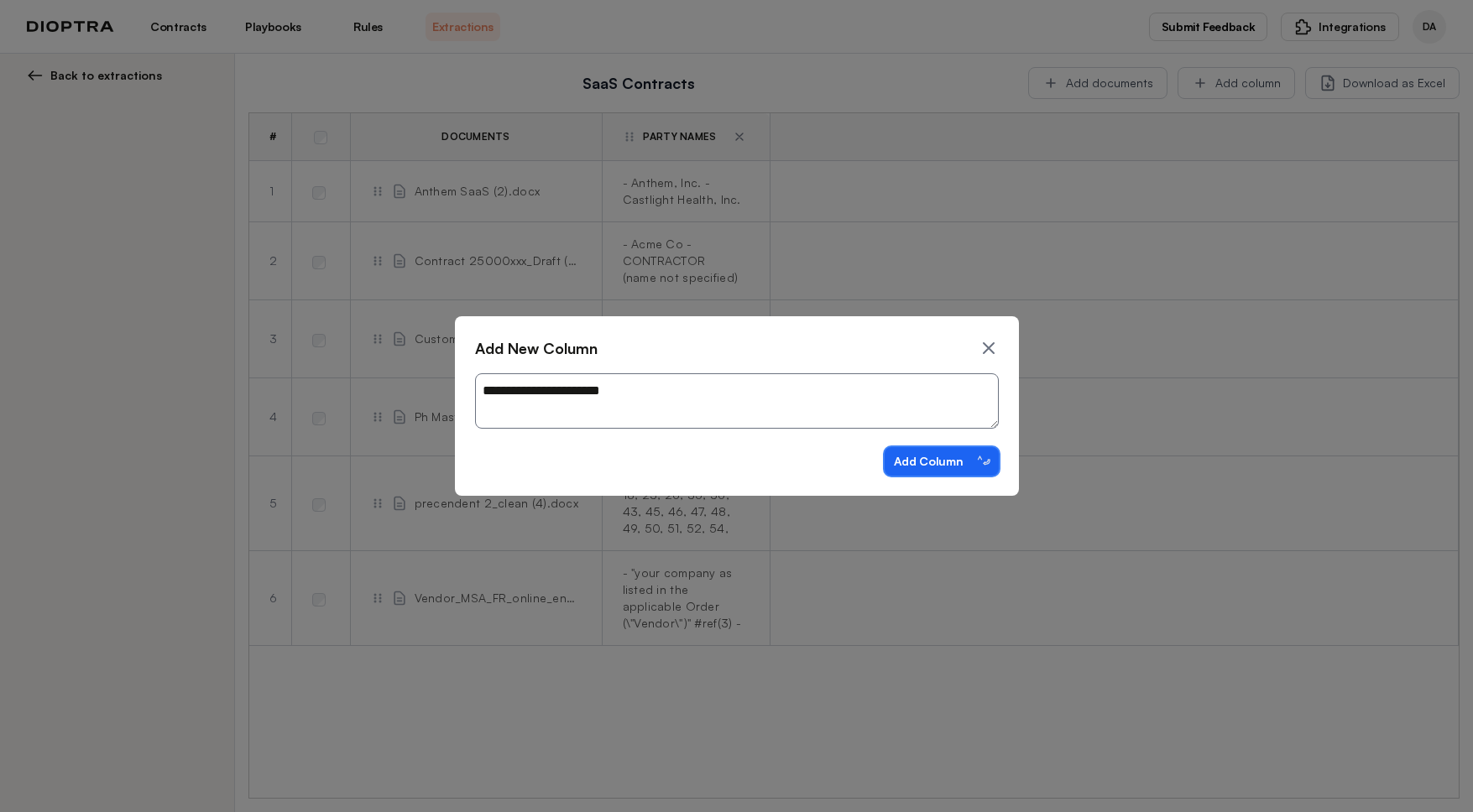 click on "Add Column ⌃⏎" at bounding box center [942, 461] 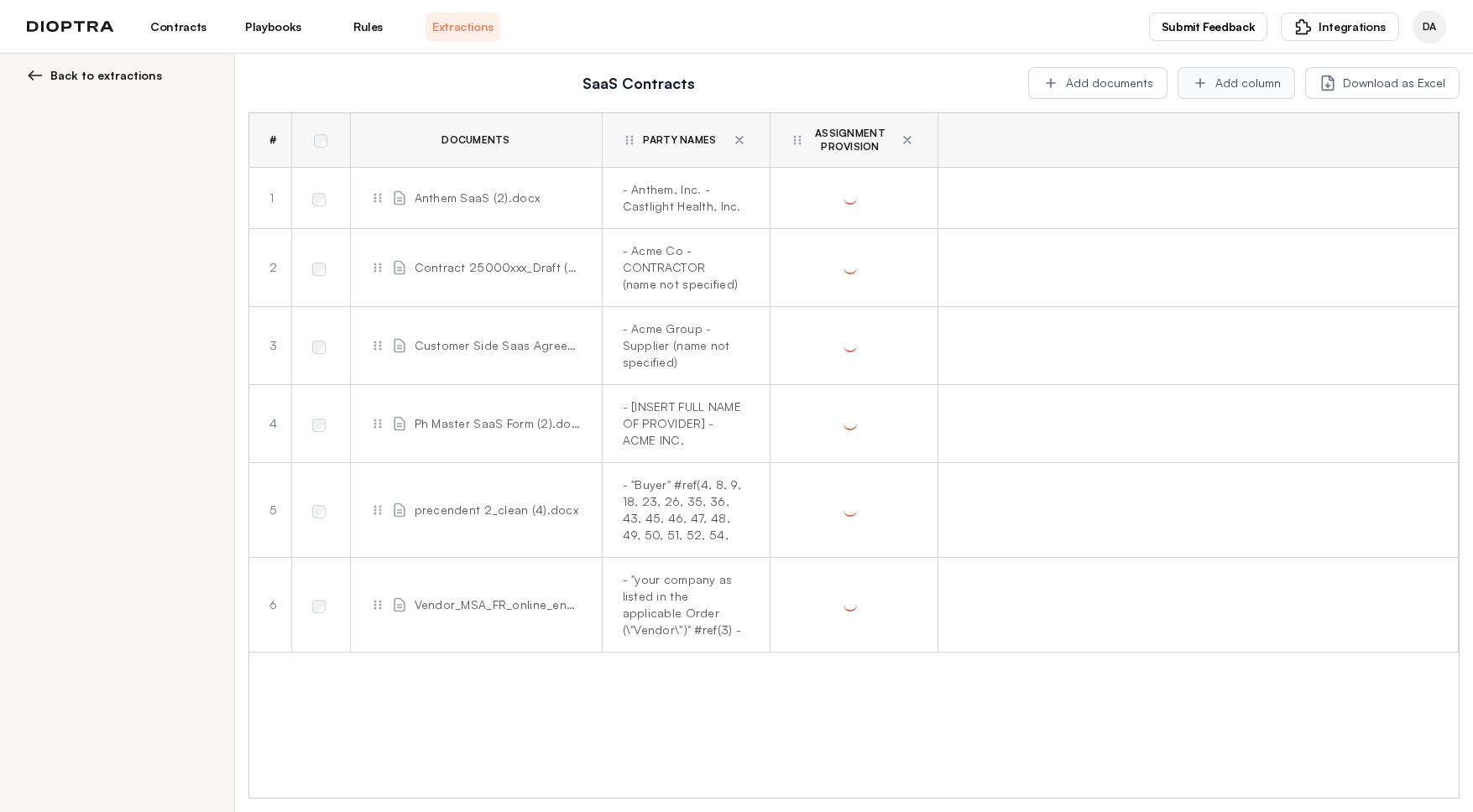 click on "Add column" at bounding box center [1236, 83] 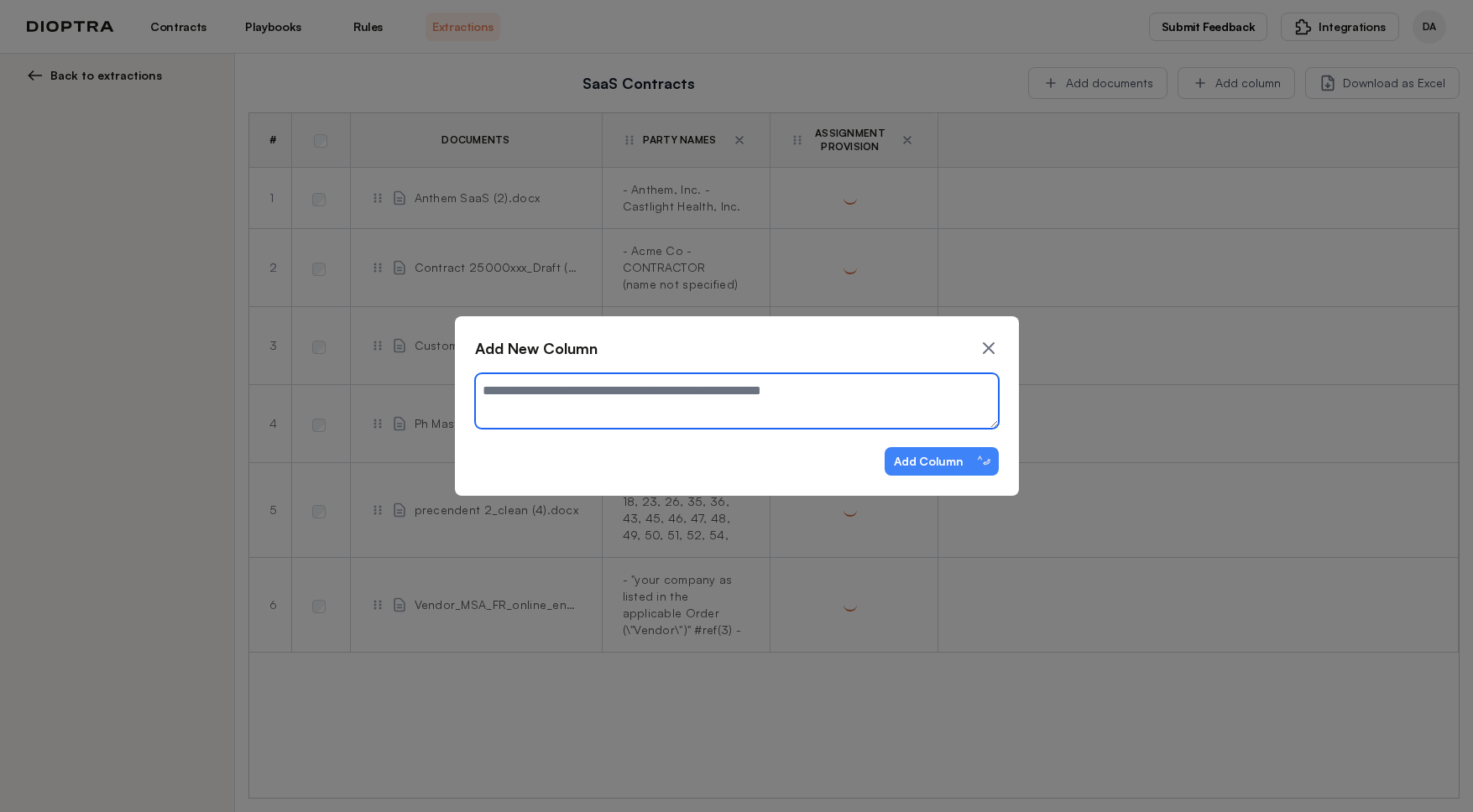 click at bounding box center [737, 401] 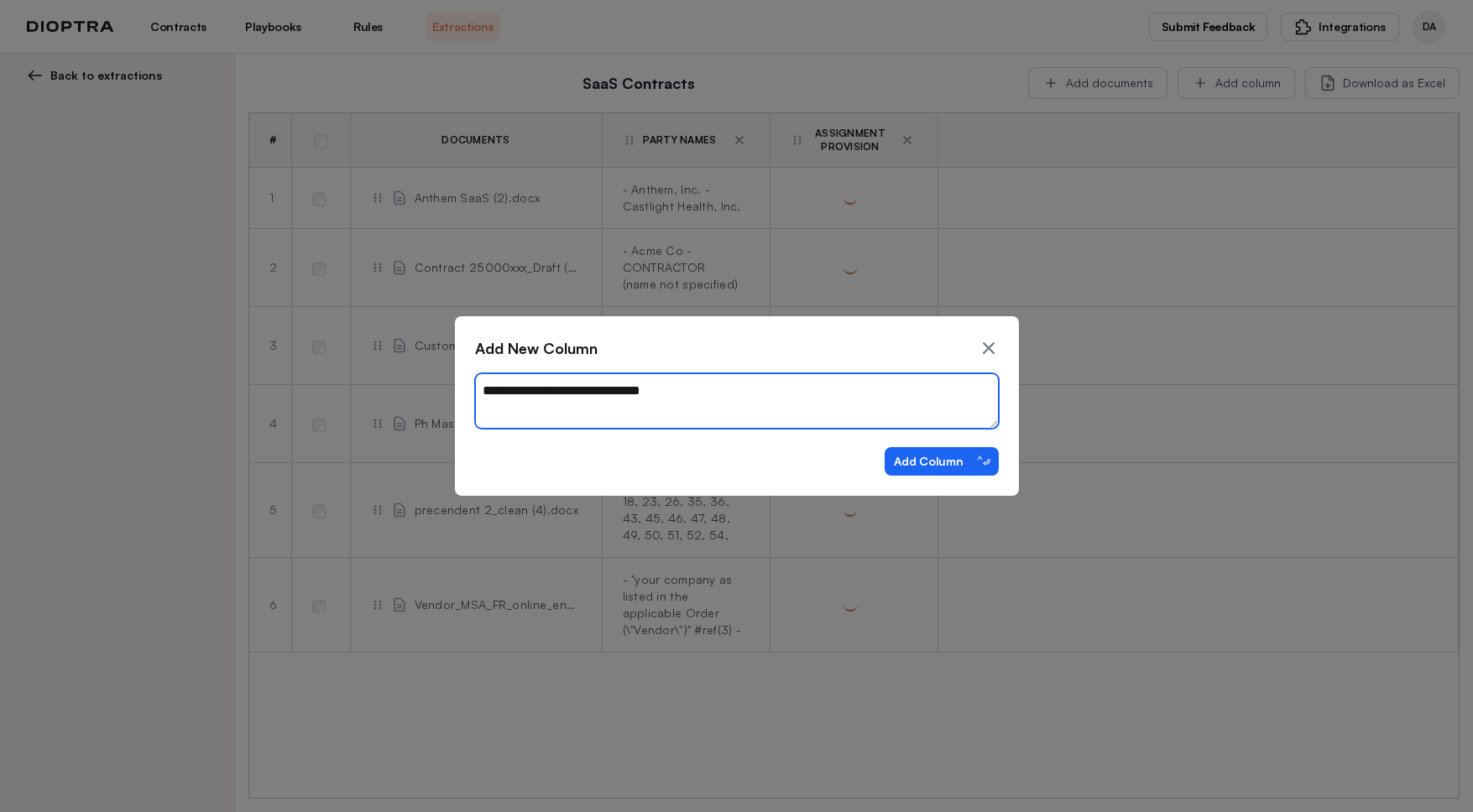 type on "**********" 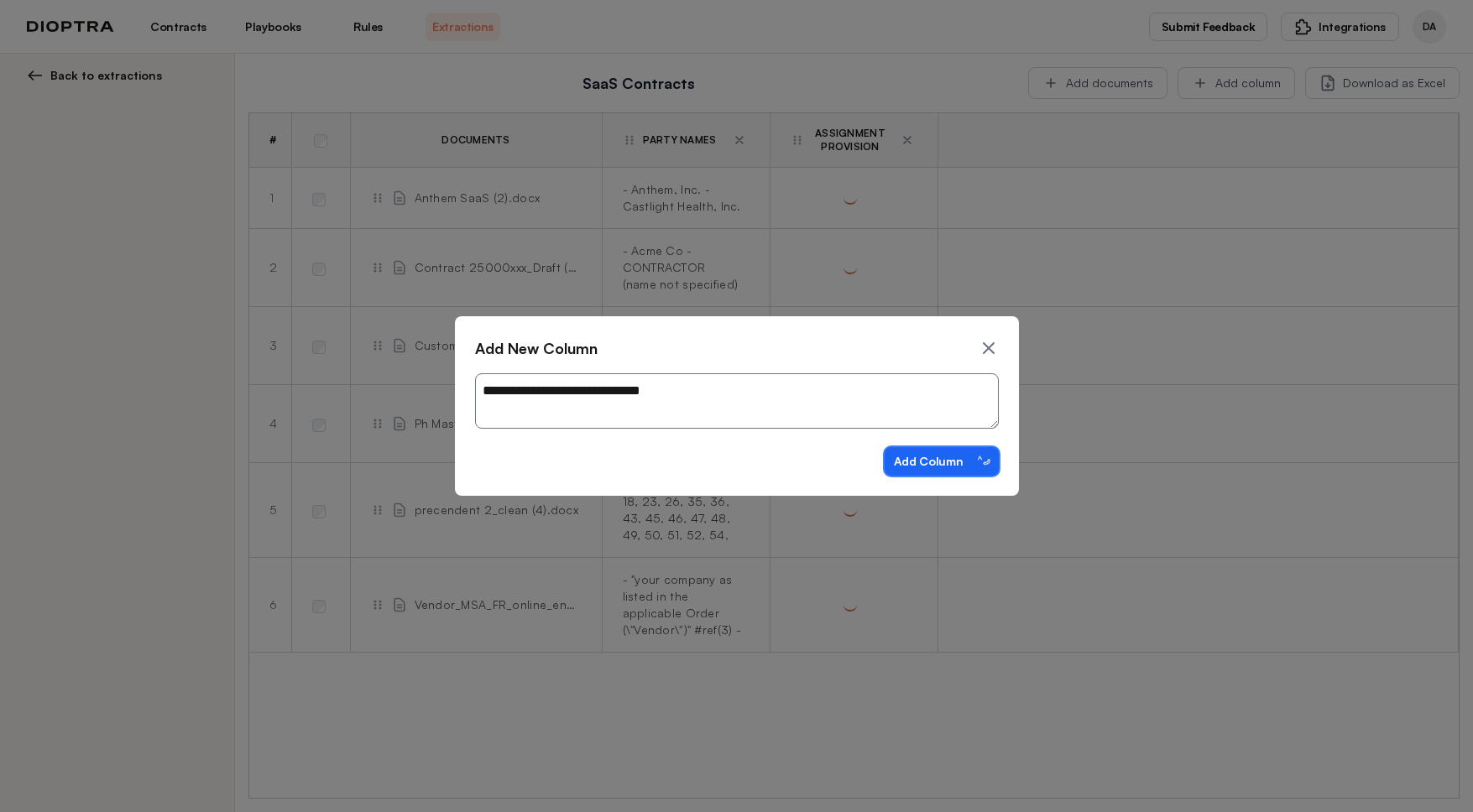 click on "Add Column ⌃⏎" at bounding box center (942, 461) 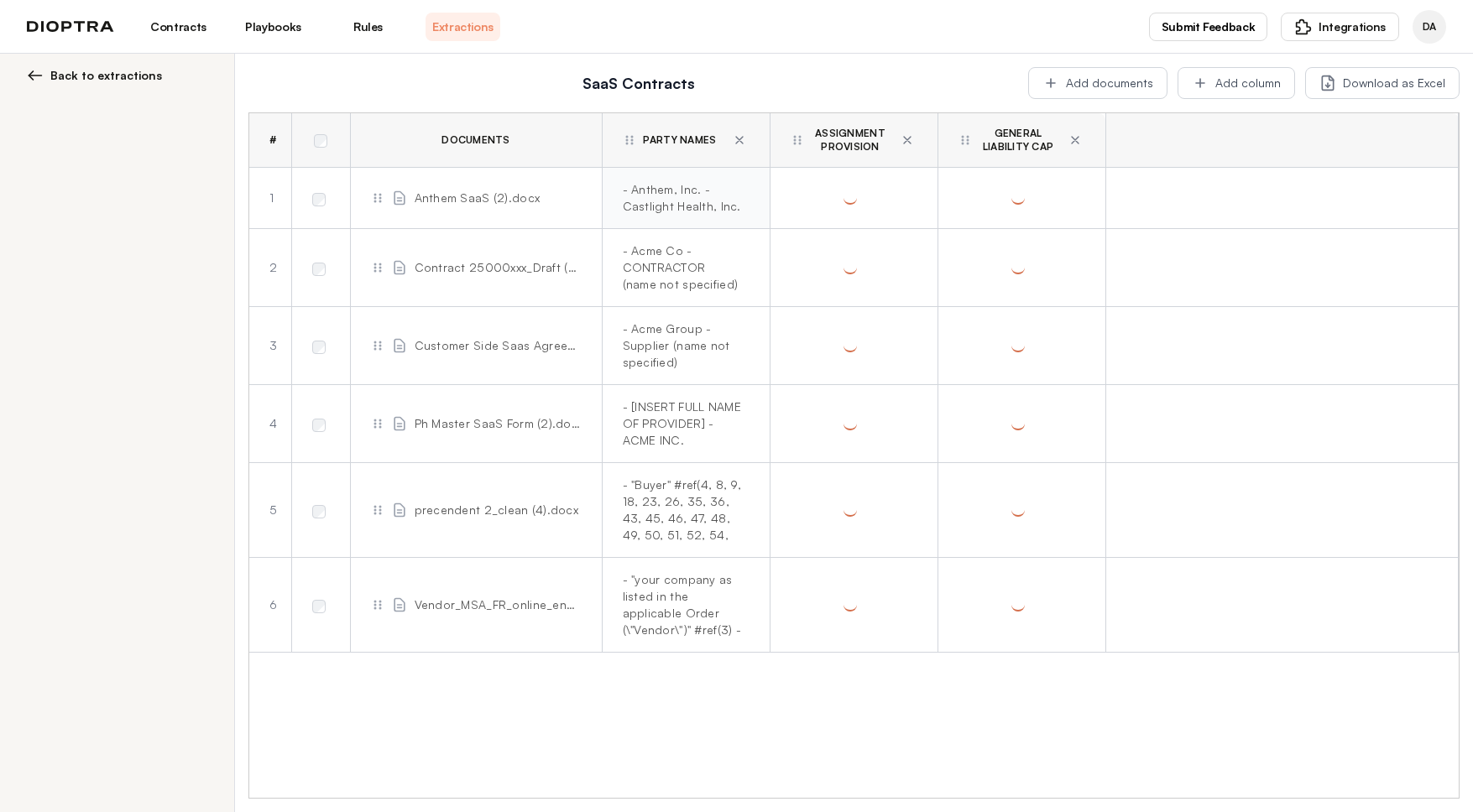 click on "- Anthem, Inc.
- Castlight Health, Inc." at bounding box center (682, 198) 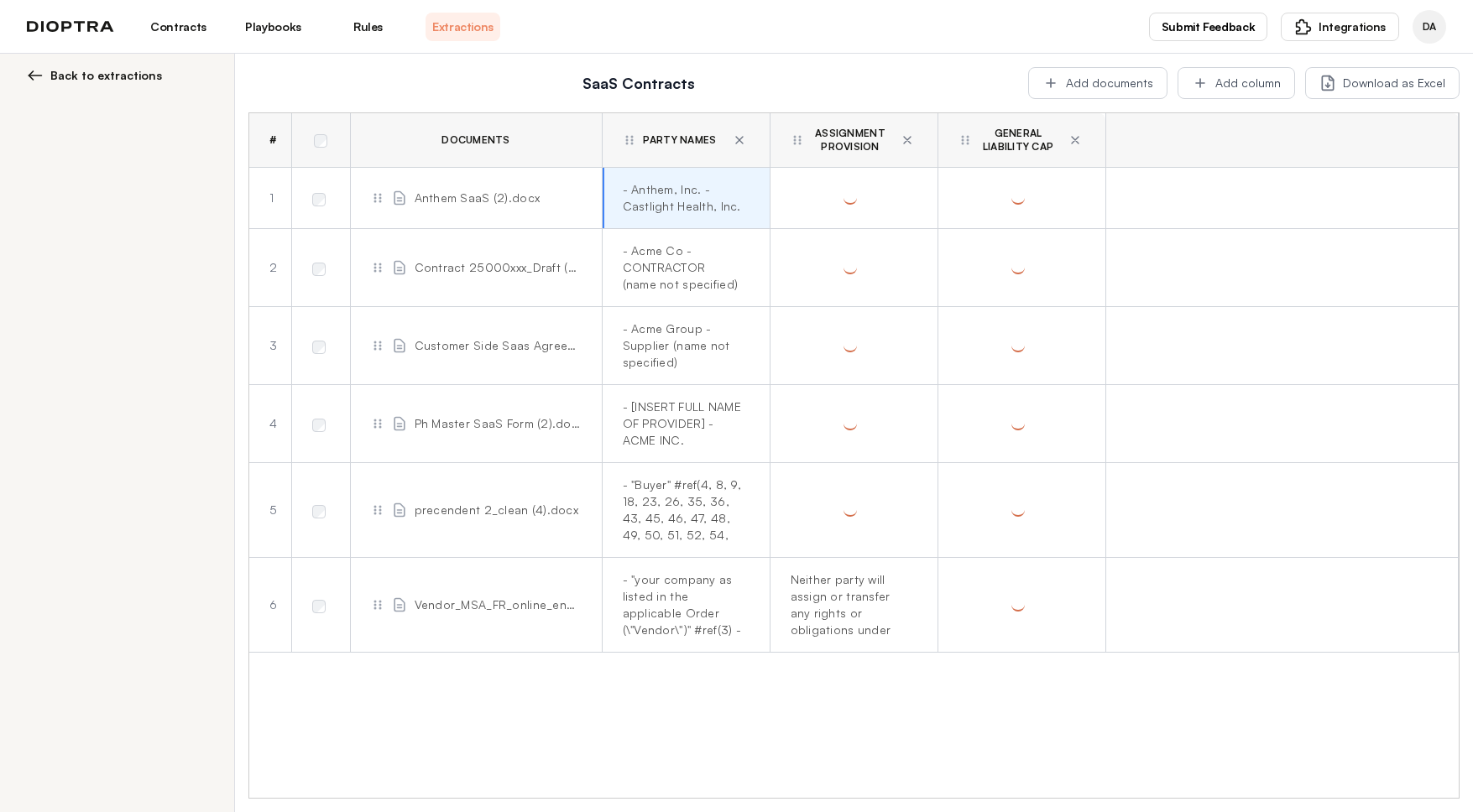 click on "# Documents Party Names Assignment Provision General Liability Cap 1 Anthem SaaS (2).docx - Anthem, Inc.
- Castlight Health, Inc. 2 Contract 25000xxx_Draft (3).docx - Acme Co
- CONTRACTOR (name not specified) 3 Customer Side Saas Agreement.docx - Acme Group
- Supplier (name not specified) 4 Ph Master SaaS Form (2).docx - [INSERT FULL NAME OF PROVIDER]
- ACME INC. 5 precendent 2_clean (4).docx - "Buyer" #ref(4, 8, 9, 18, 23, 26, 35, 36, 43, 45, 46, 47, 48, 49, 50, 51, 52, 54, 55, 56, 57, 58, 59, 60, 61, 62, 63, 64, 65, 66, 70, 71, 72, 73, 74, 75, 77, 86, 115, 116, 117, 133, 143, 145, 147, 153, 157, 163, 164, 168, 171, 173, 175, 176, 182, 183, 191, 198)
- "Supplier" #ref(5, 8, 9, 11, 12, 13, 14, 15, 16, 17, 18, 19, 20, 21, 22, 25, 27, 29, 30, 31, 32, 33, 35, 36, 38, 39, 41, 43, 45, 46, 47, 48, 49, 50, 51, 52, 54, 55, 56, 57, 58, 59, 60, 61, 62, 63, 64, 65, 67, 70, 71, 72, 73, 74, 75, 77, 110, 121, 133, 142, 145, 153, 157, 158, 159, 161, 163, 164, 168, 171, 173, 174, 175, 176, 182, 183, 191, 198) 6" at bounding box center [854, 455] 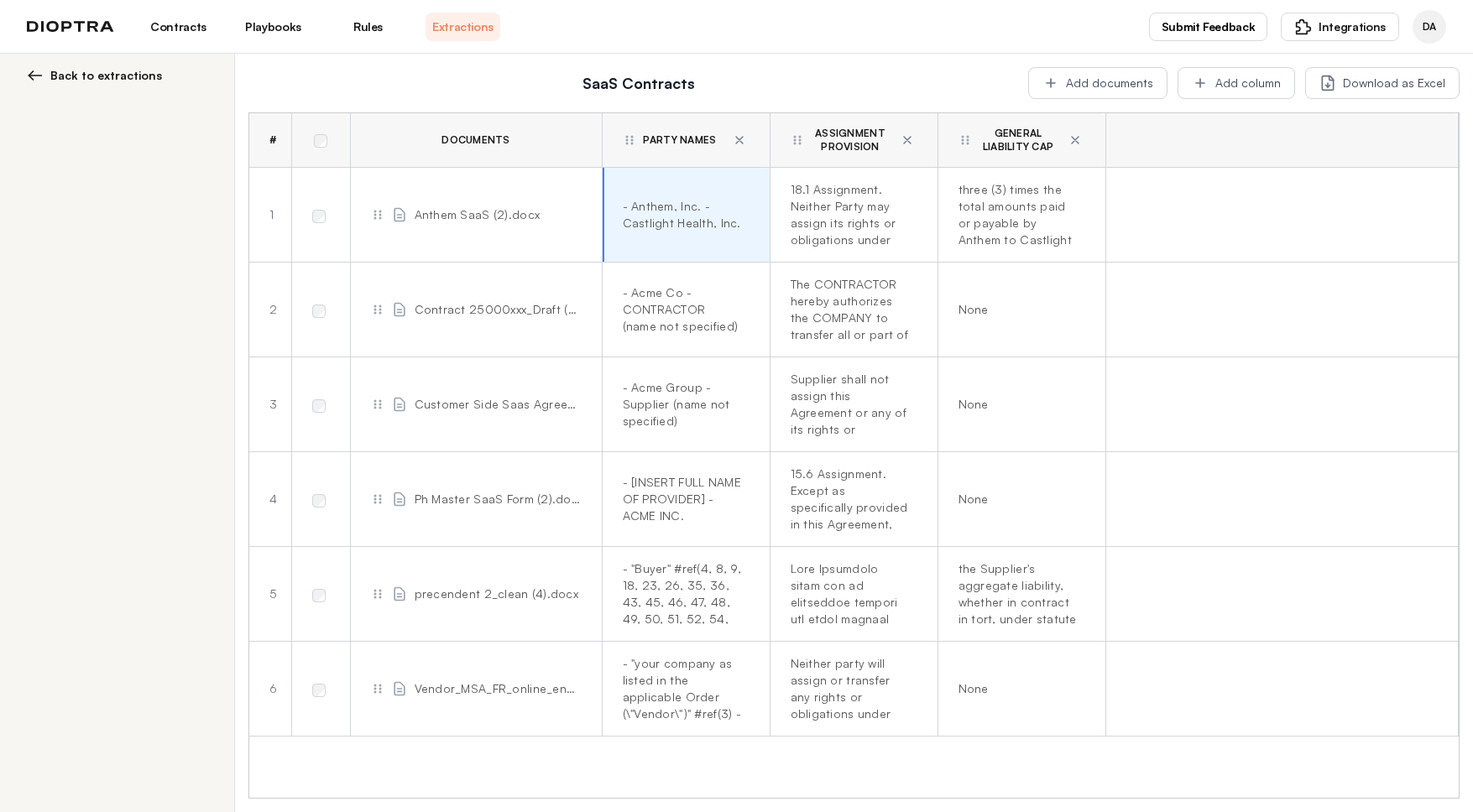 click on "Contracts" at bounding box center [178, 27] 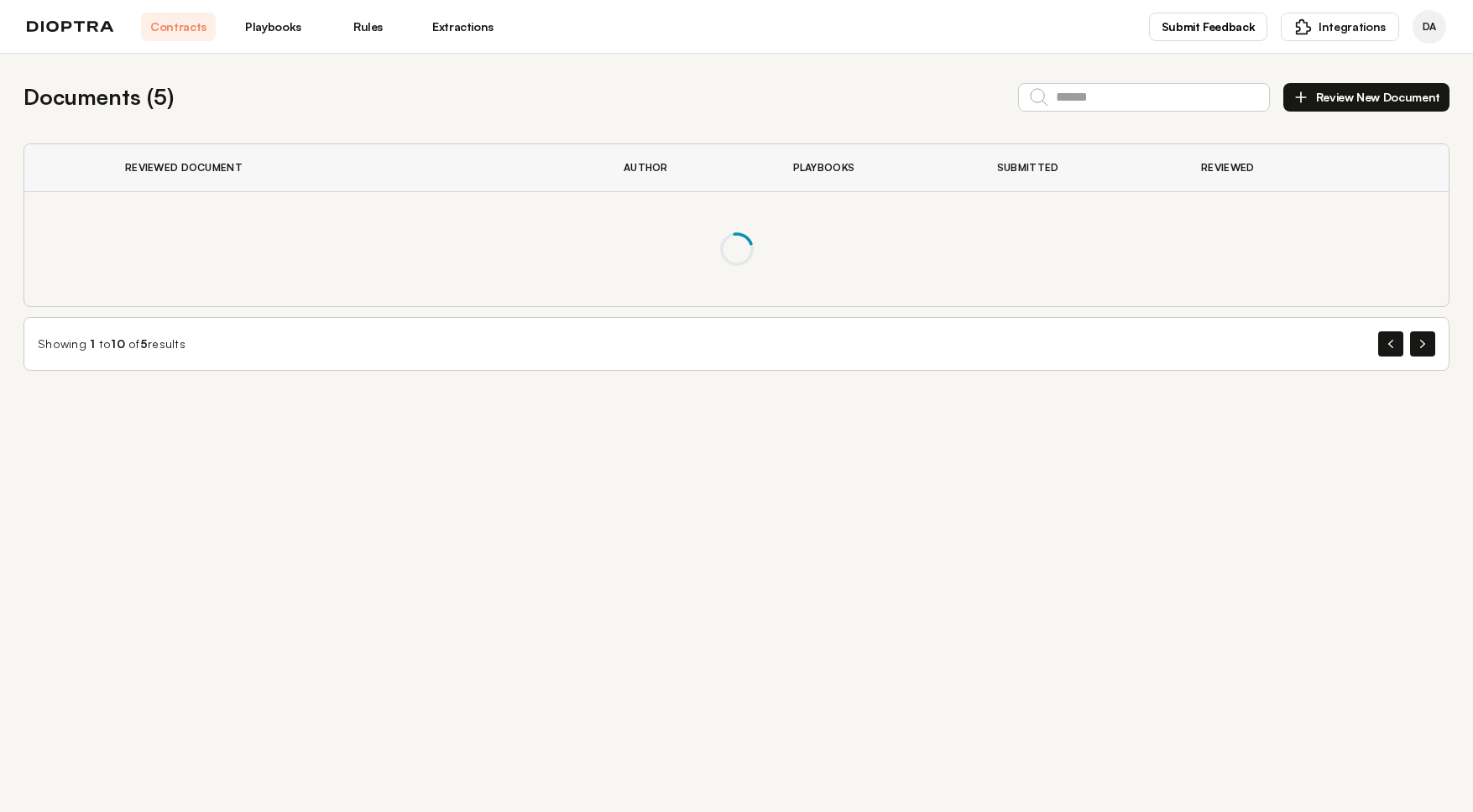 scroll, scrollTop: 0, scrollLeft: 0, axis: both 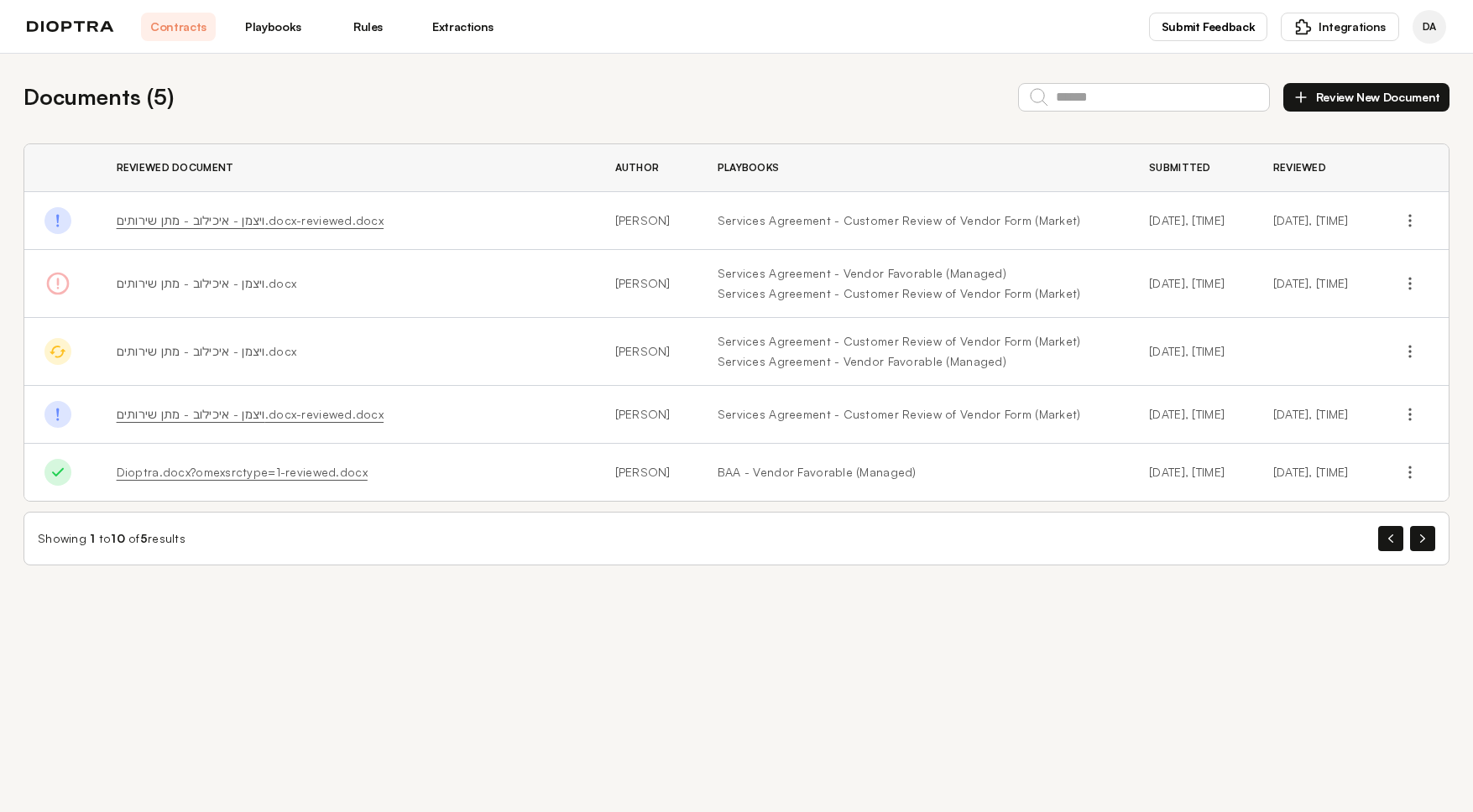 click on "ויצמן  - איכילוב - מתן שירותים.docx" at bounding box center [206, 283] 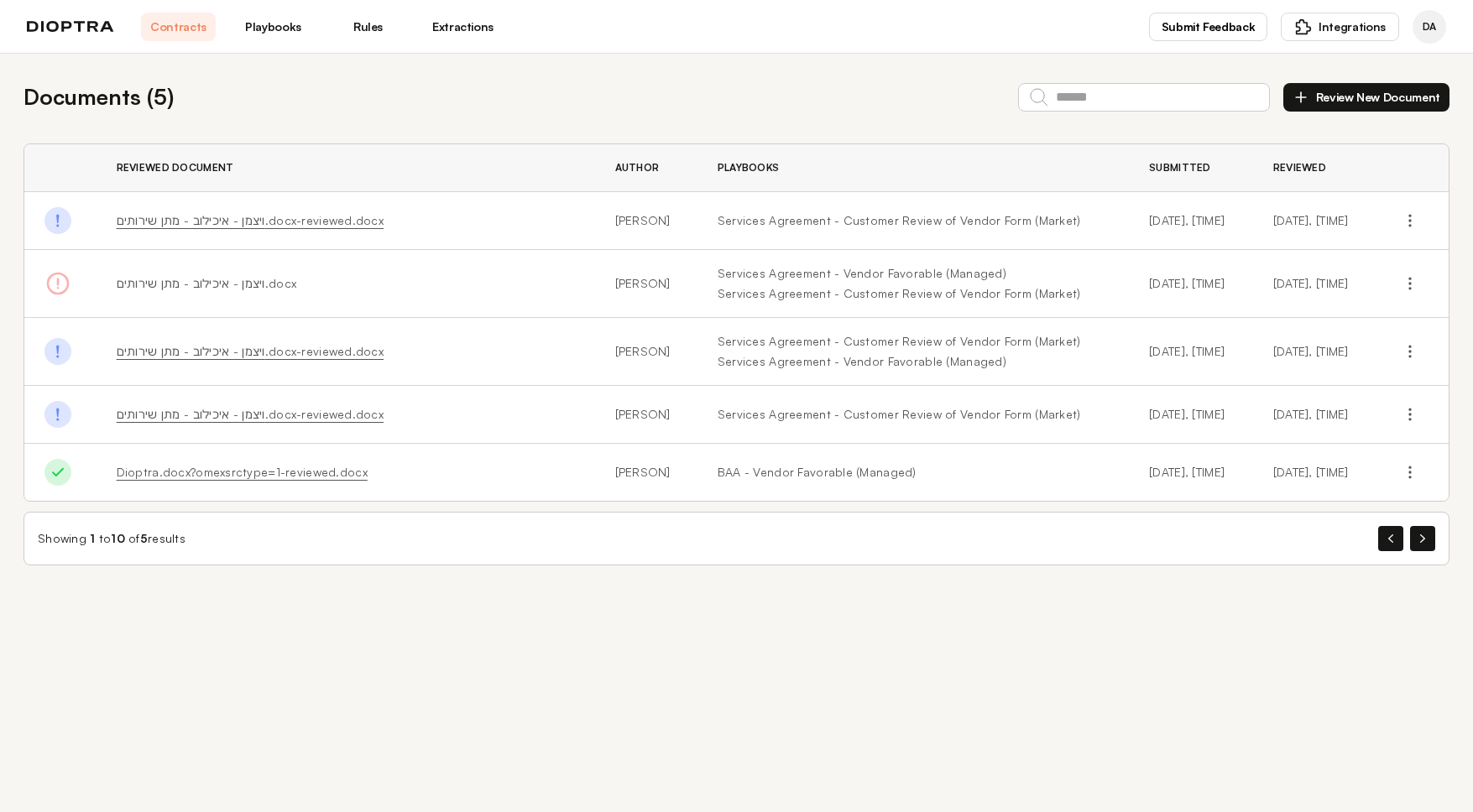 click on "ויצמן  - איכילוב - מתן שירותים.docx-reviewed.docx" at bounding box center (346, 221) 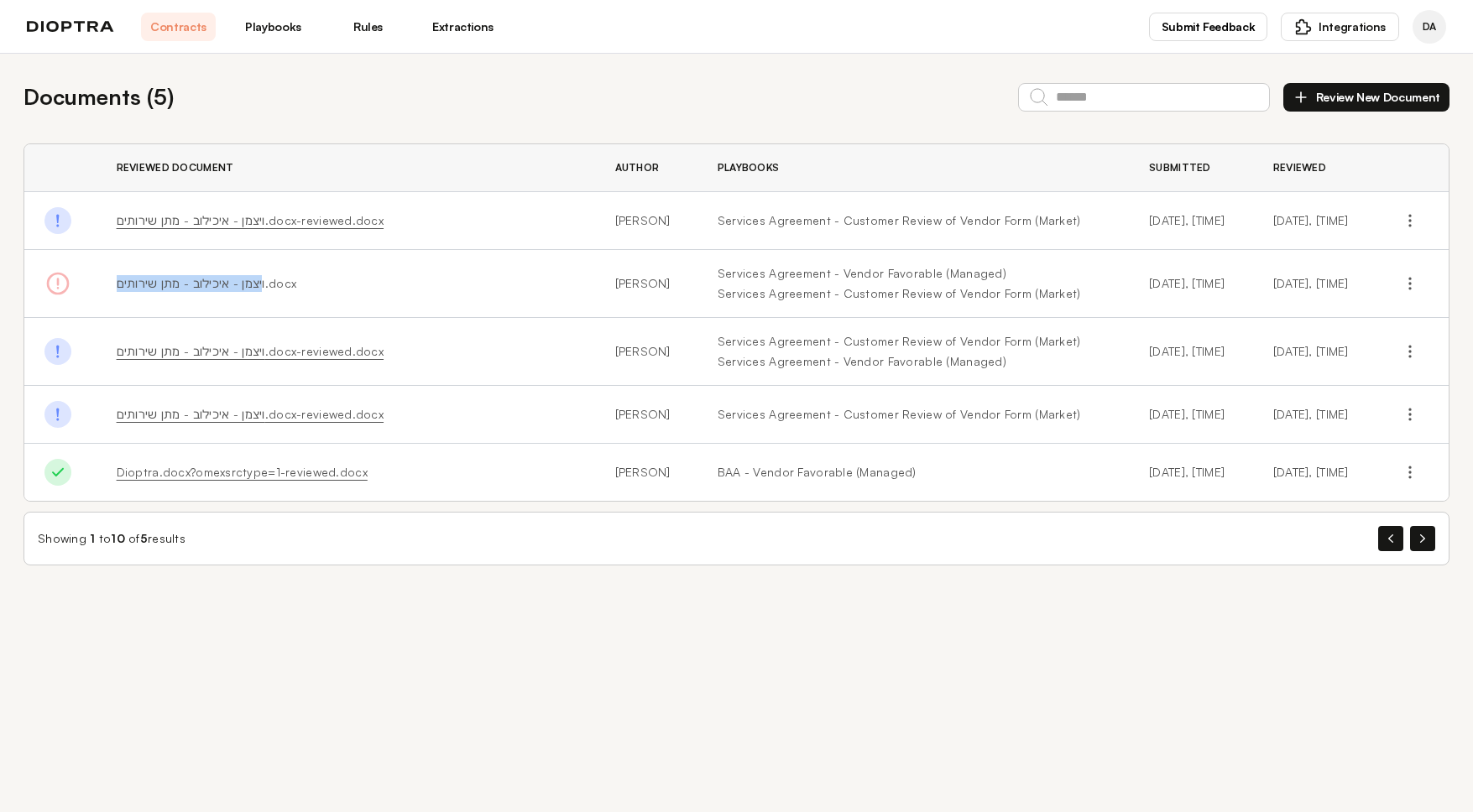 drag, startPoint x: 269, startPoint y: 301, endPoint x: 107, endPoint y: 300, distance: 162.0031 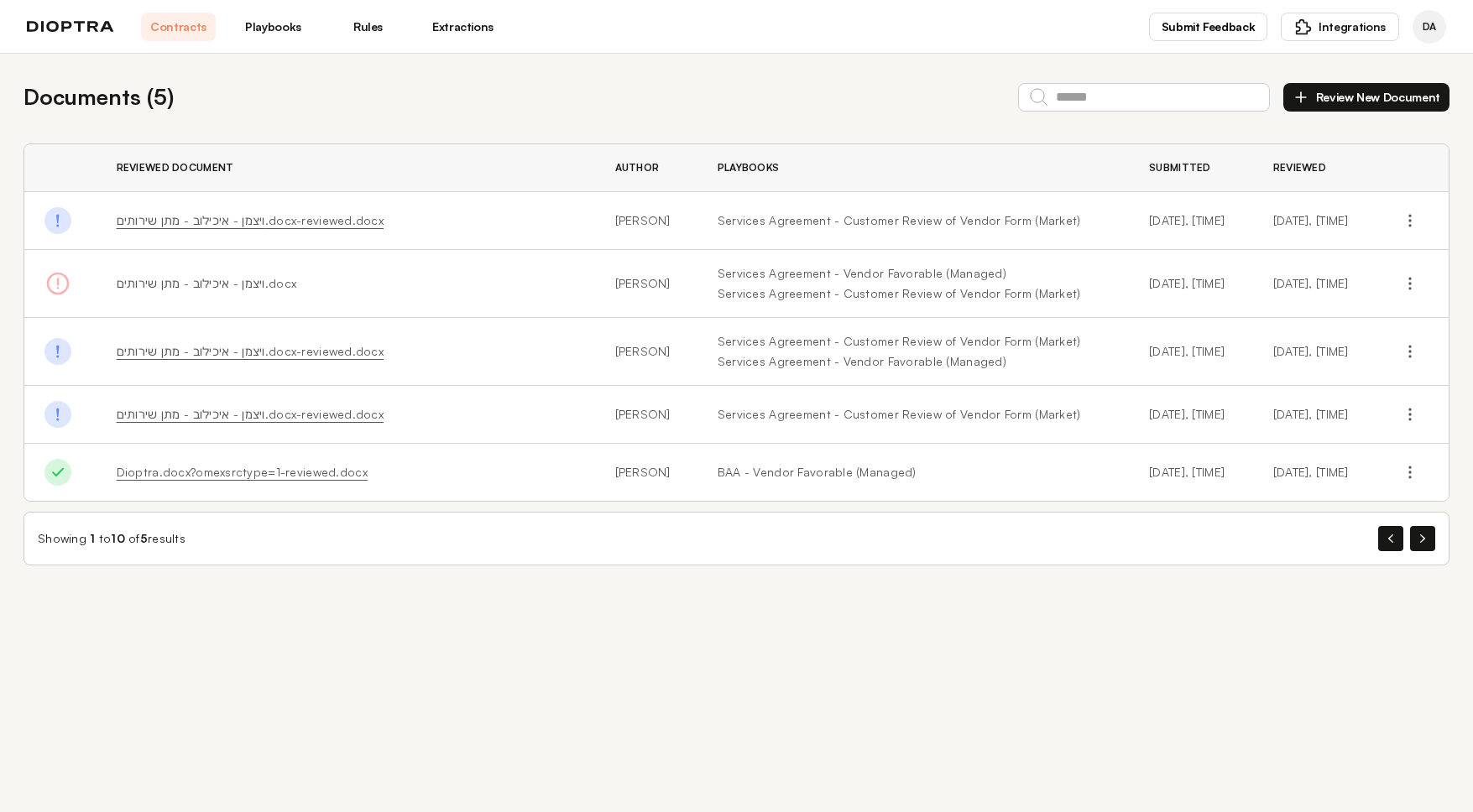click on "ויצמן  - איכילוב - מתן שירותים.docx" at bounding box center (346, 221) 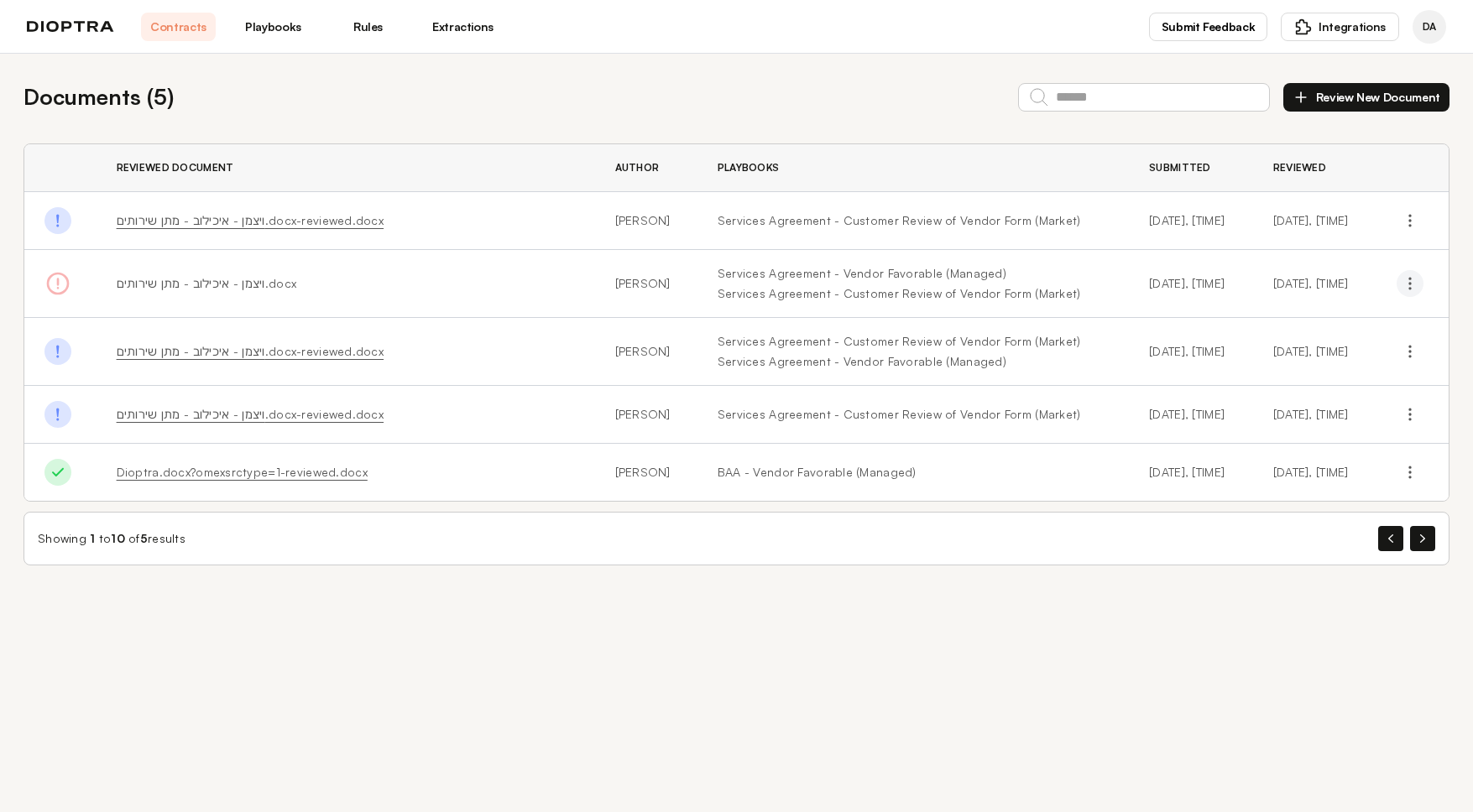 click at bounding box center [1410, 221] 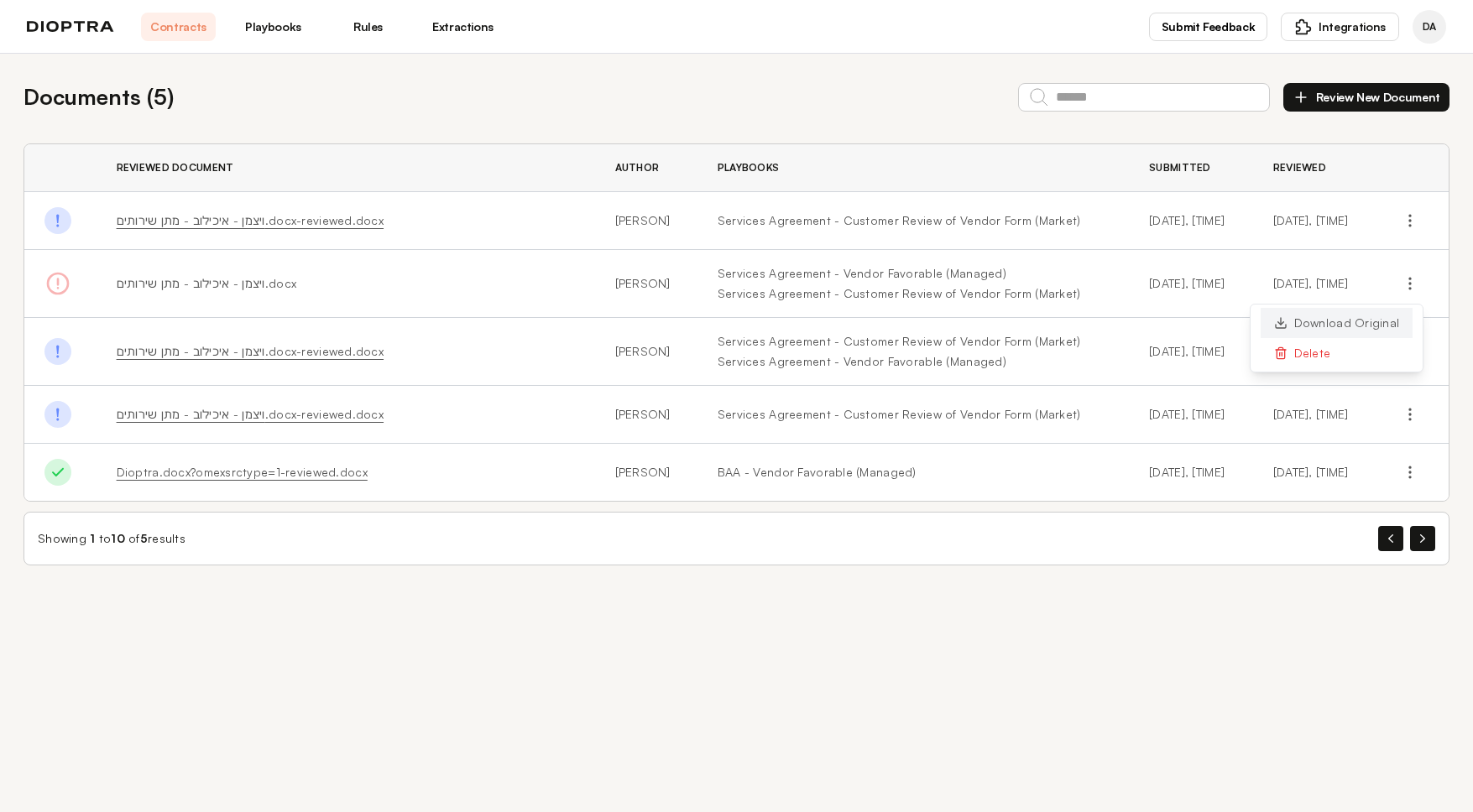 click on "Download Original" at bounding box center [1337, 323] 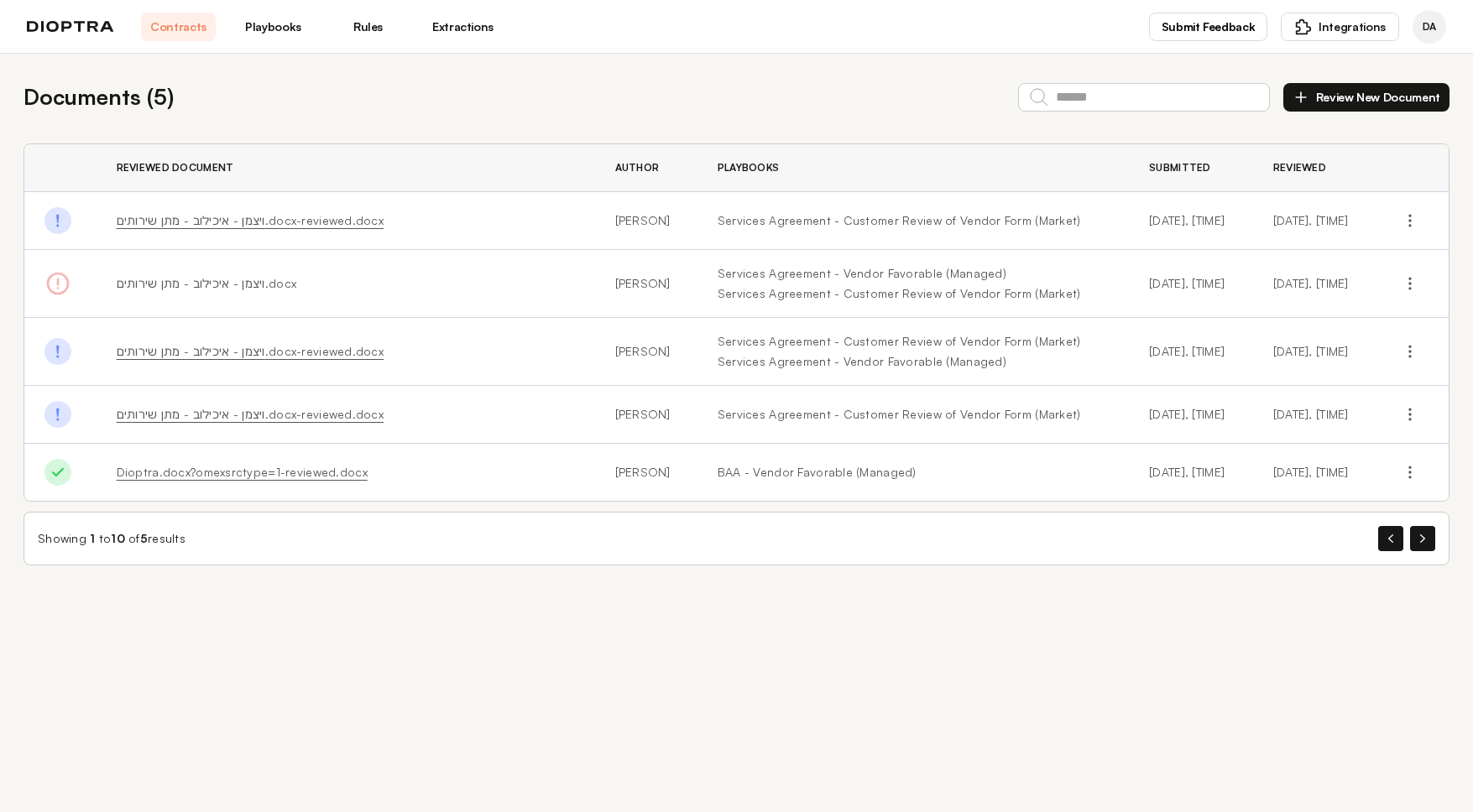drag, startPoint x: 674, startPoint y: 305, endPoint x: 605, endPoint y: 291, distance: 70.40597 